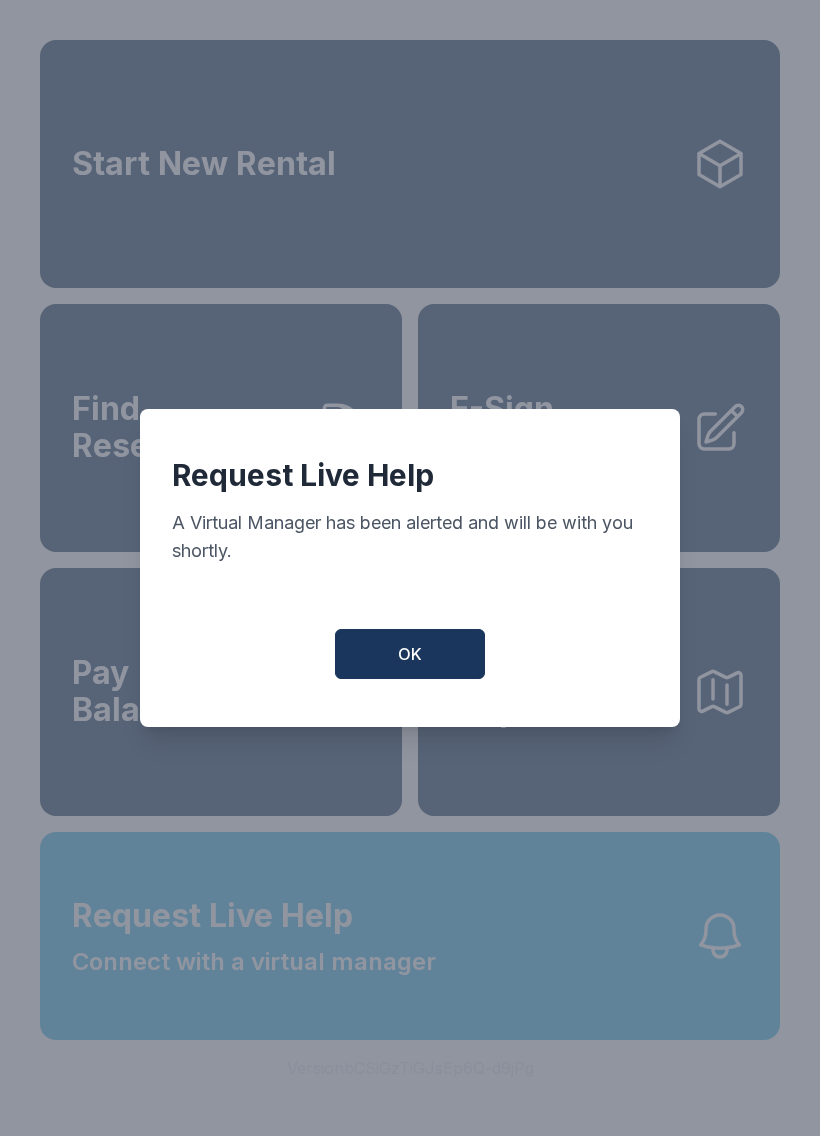 scroll, scrollTop: 0, scrollLeft: 0, axis: both 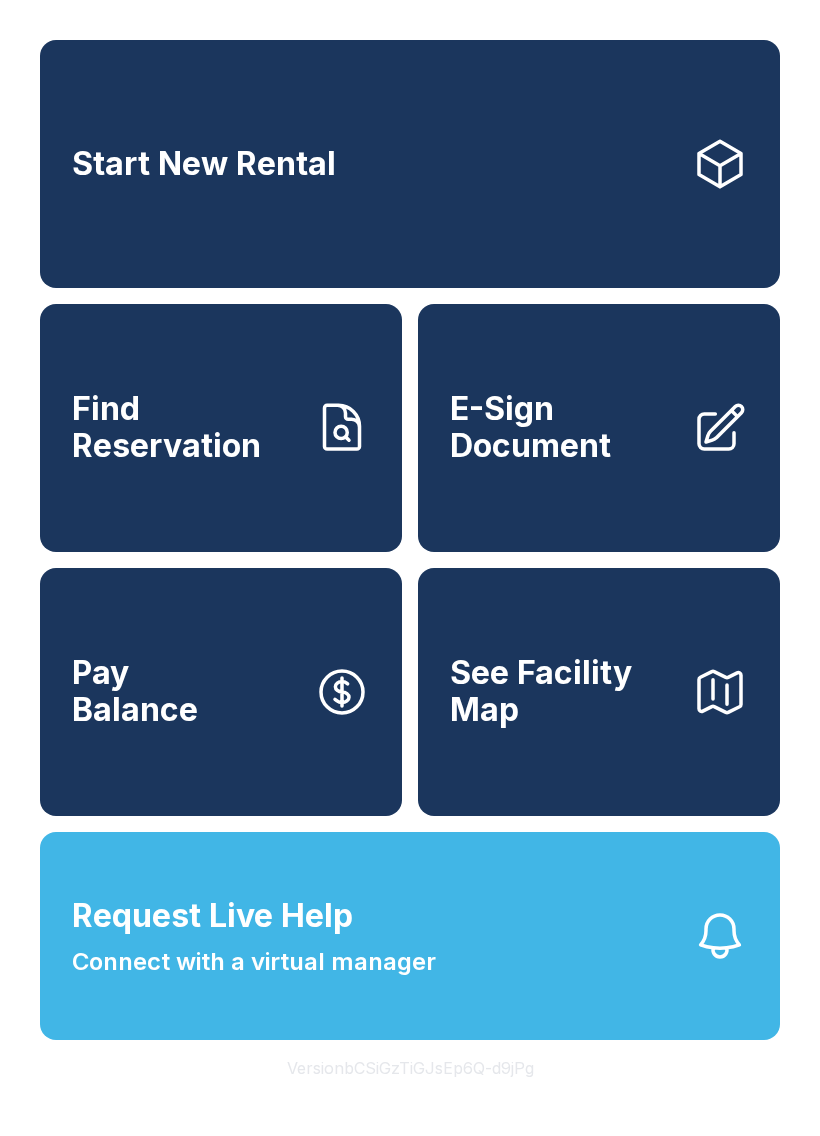 click on "Request Live Help Connect with a virtual manager" at bounding box center (410, 936) 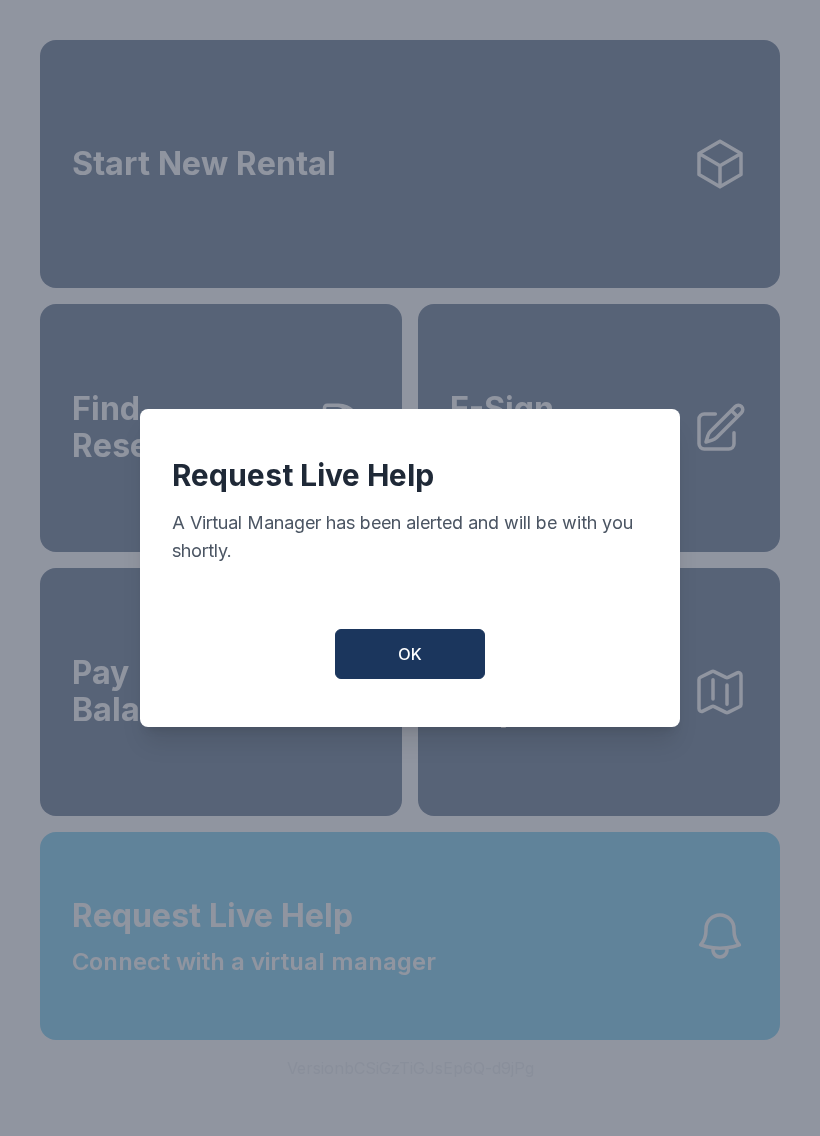 click on "Request Live Help A Virtual Manager has been alerted and will be with you shortly. OK" at bounding box center (410, 568) 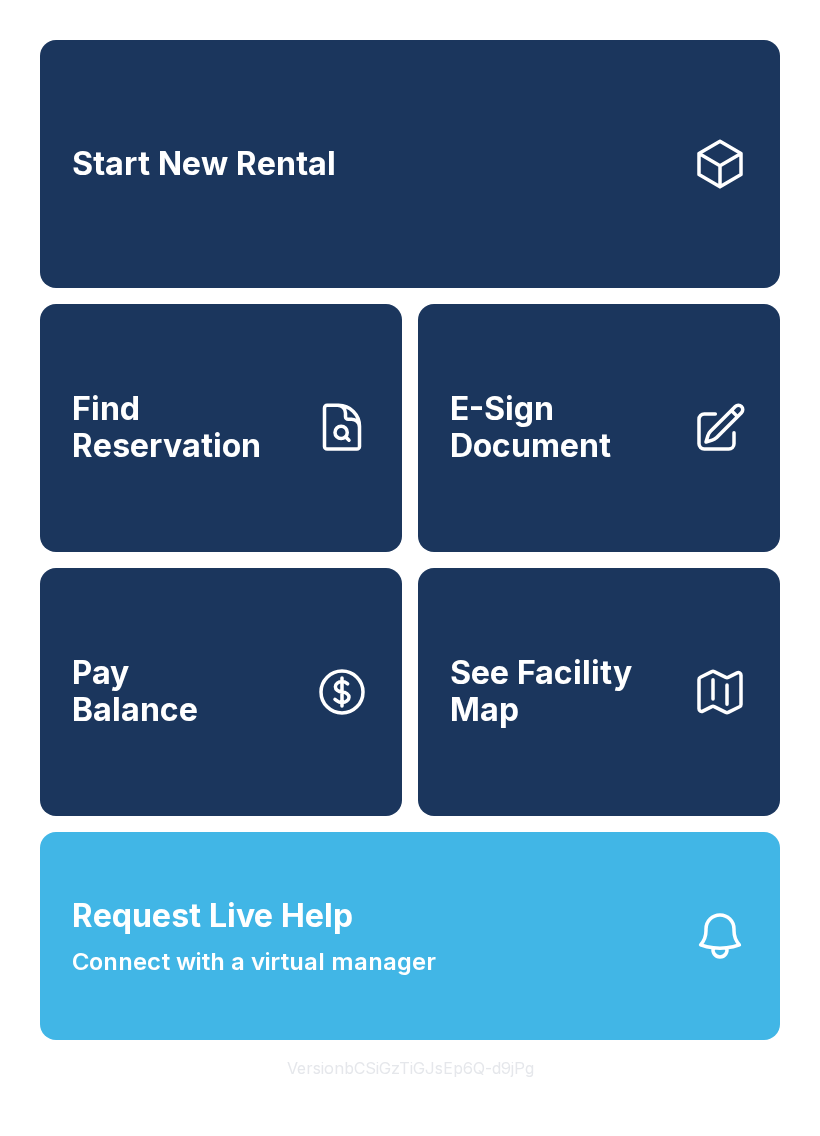 click on "Find Reservation" at bounding box center (221, 428) 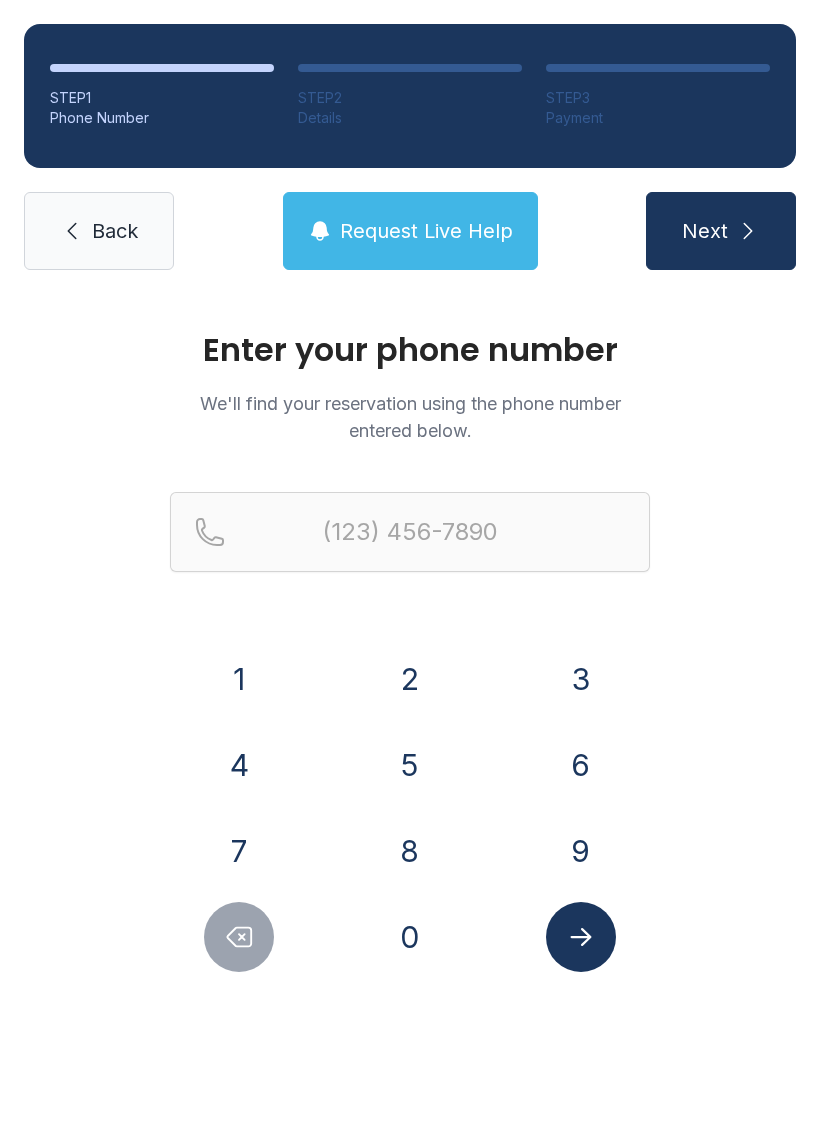 click on "2" at bounding box center (410, 679) 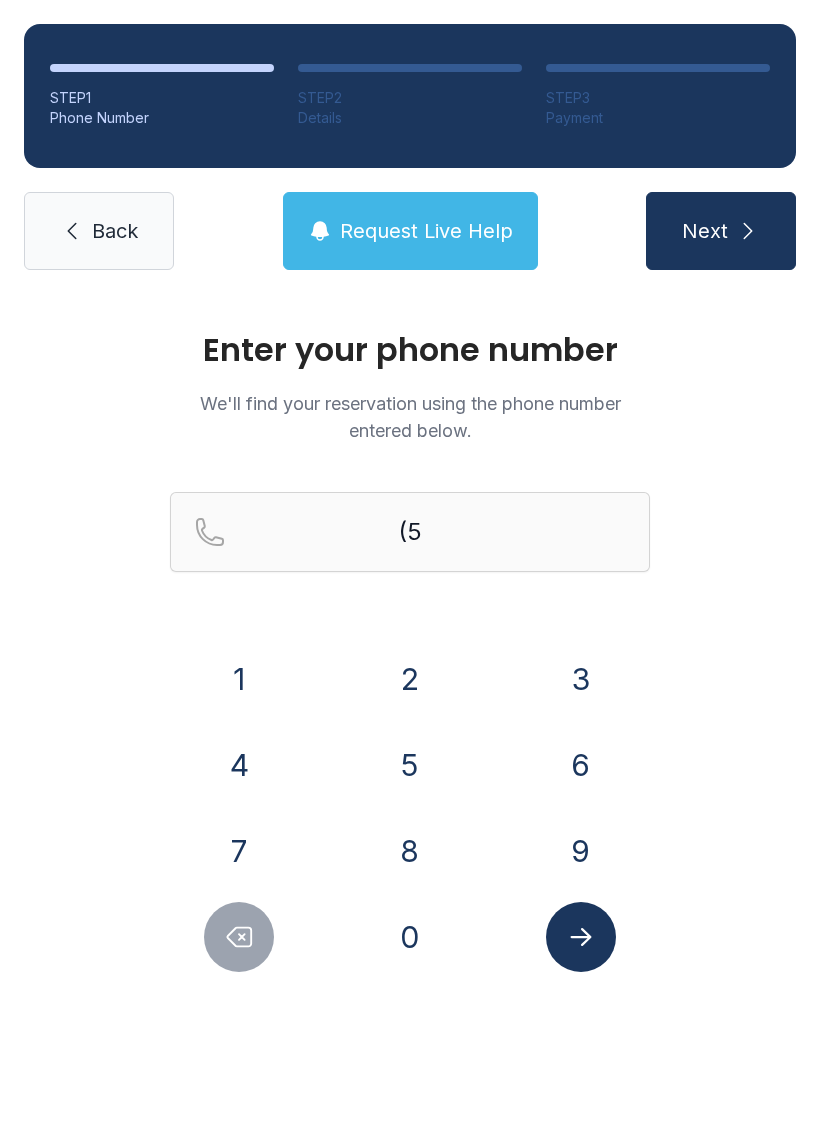 click on "6" at bounding box center (239, 679) 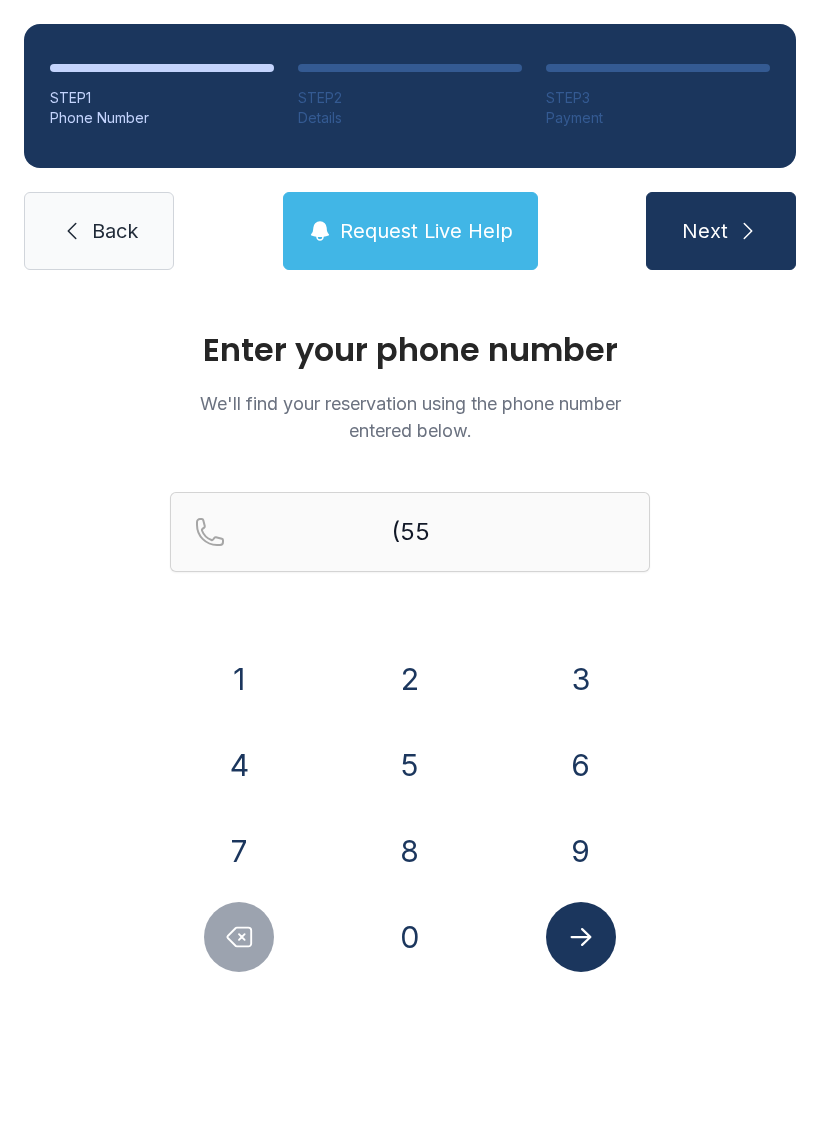 click on "2" at bounding box center (239, 679) 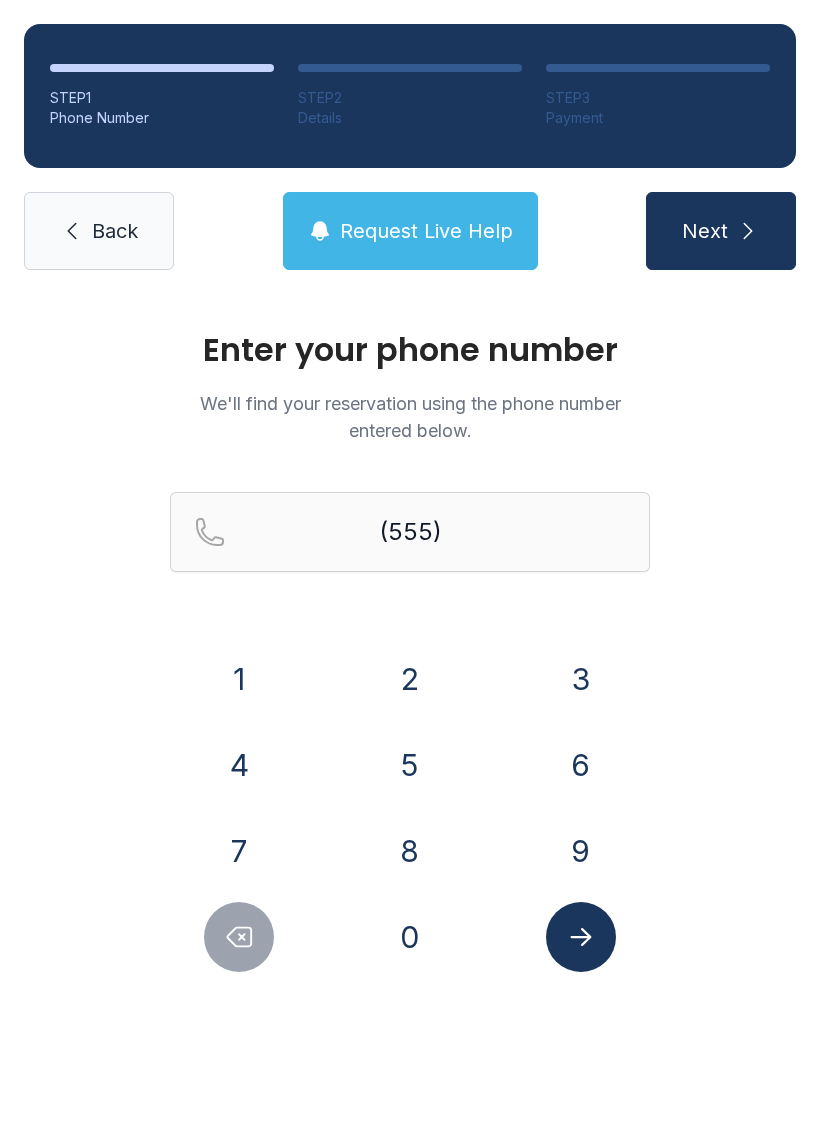 click on "7" at bounding box center (239, 679) 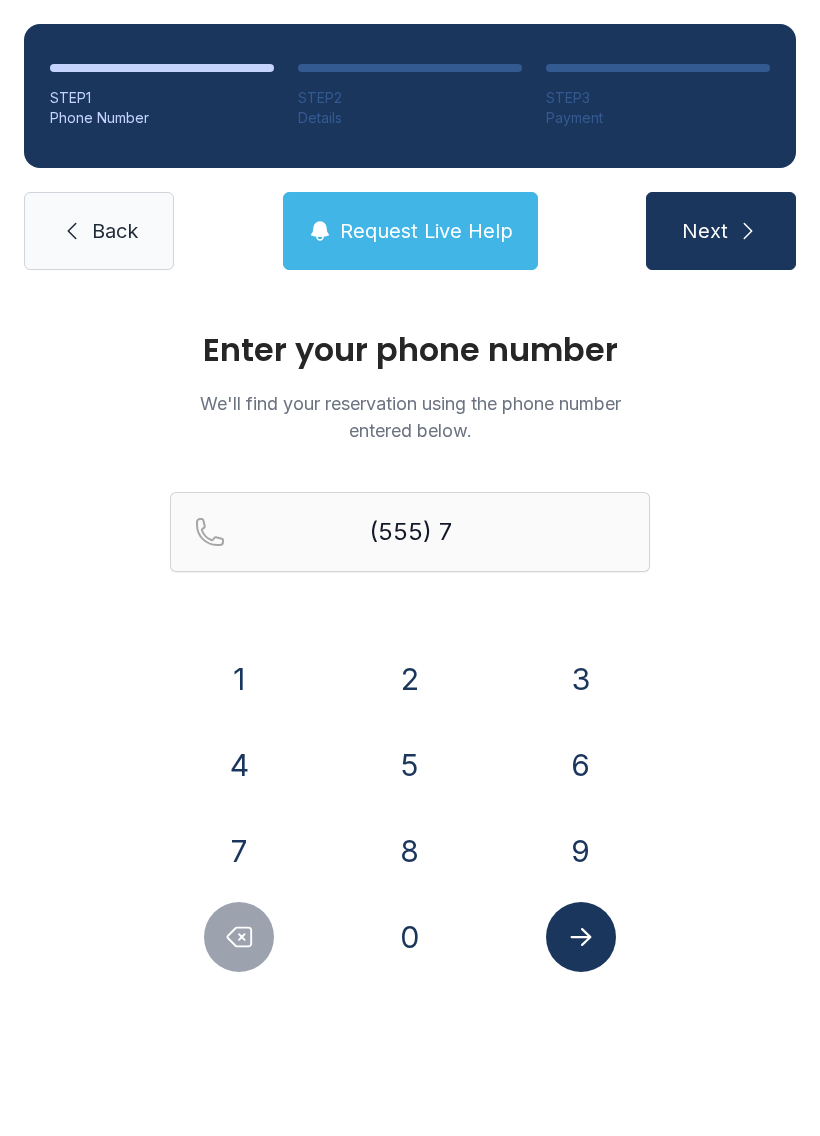 click on "8" at bounding box center [239, 679] 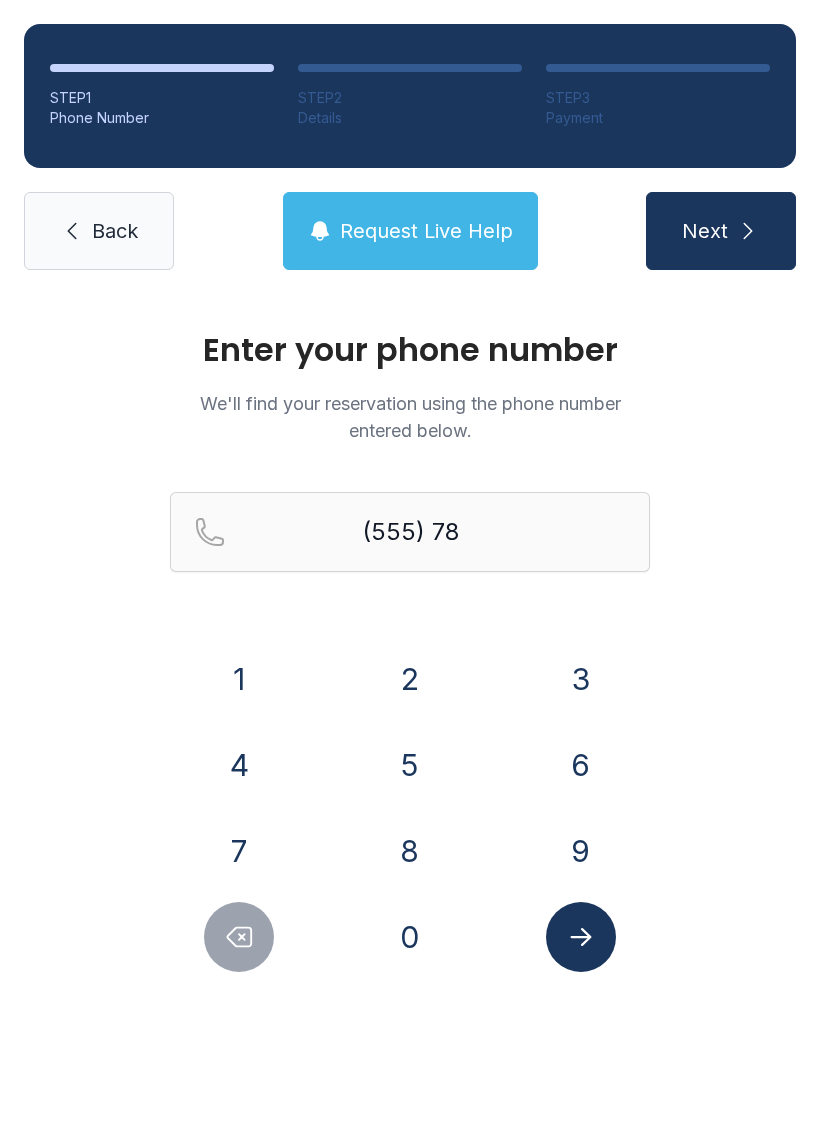 click on "8" at bounding box center [239, 679] 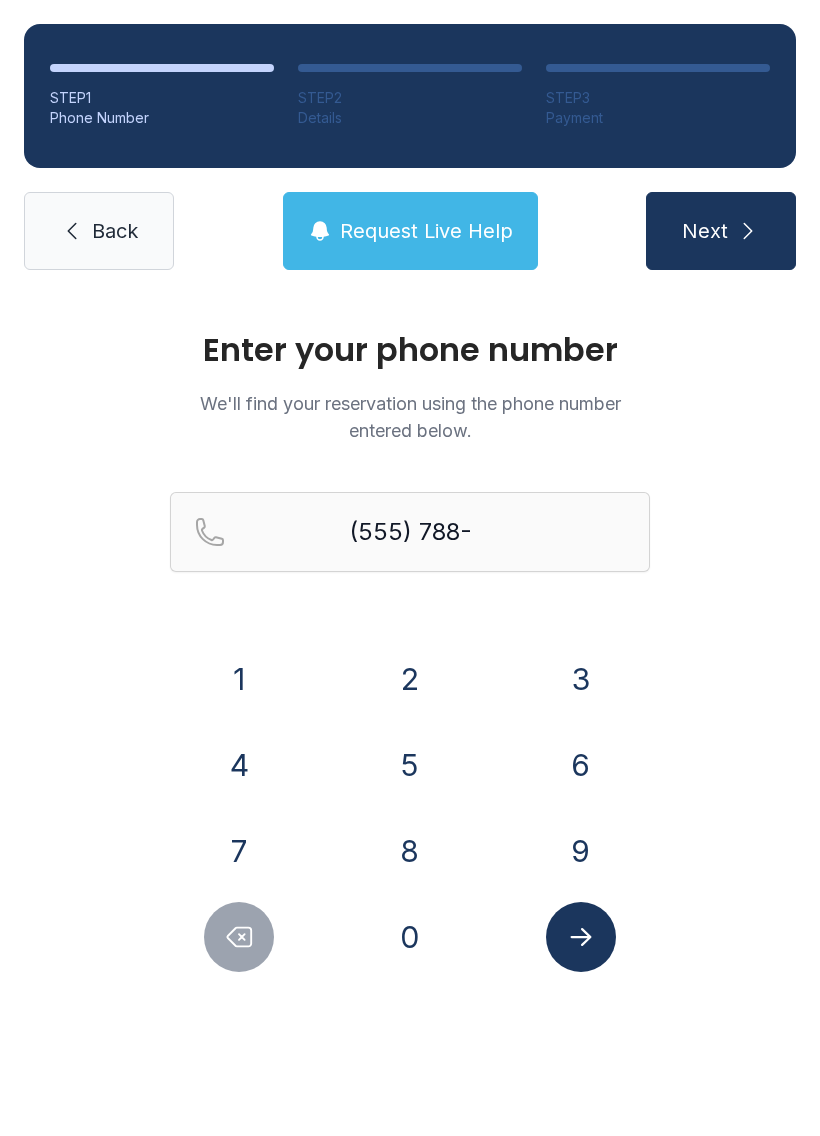 click on "3" at bounding box center (239, 679) 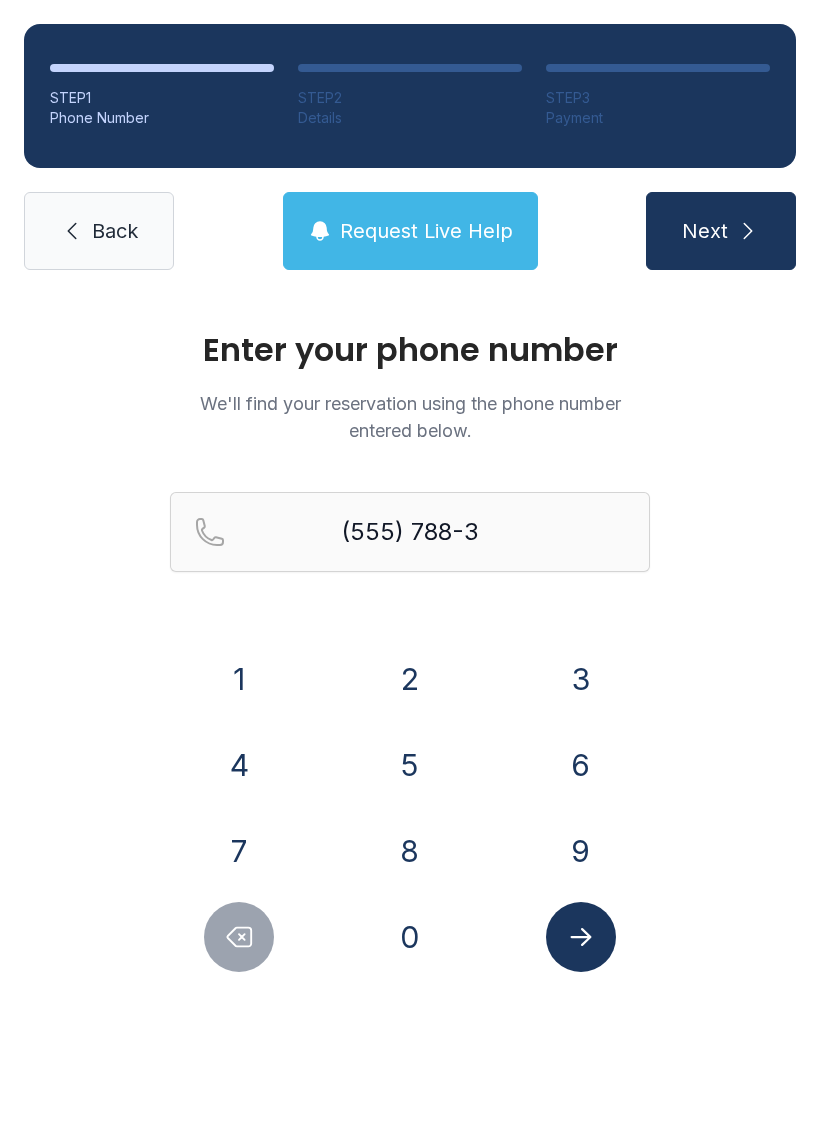 click on "5" at bounding box center (239, 679) 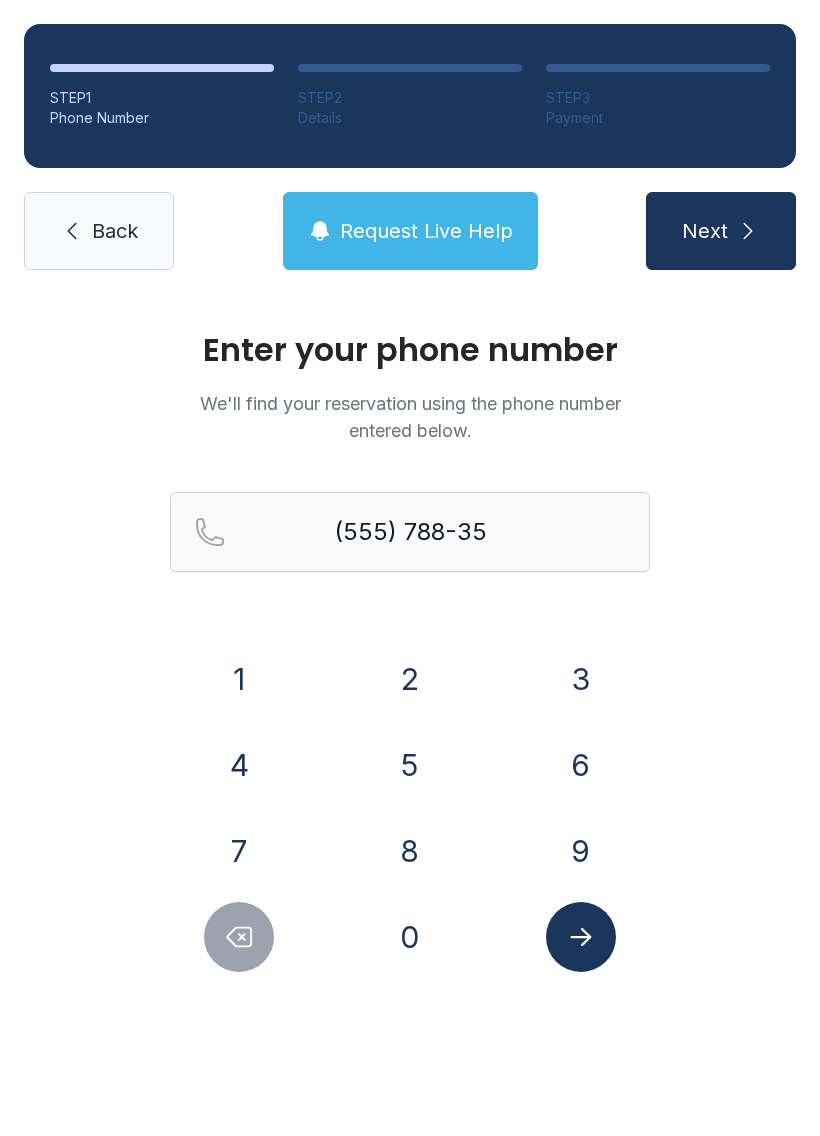 click on "2" at bounding box center (239, 679) 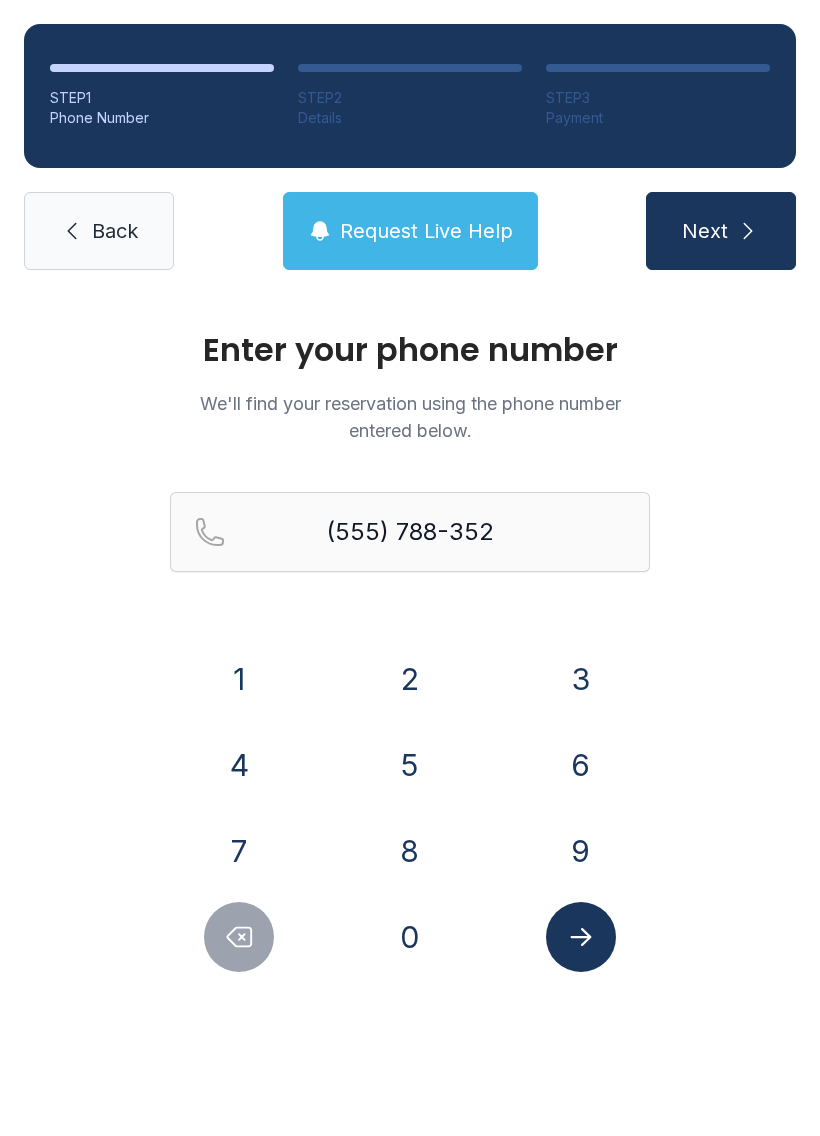 click on "6" at bounding box center [239, 679] 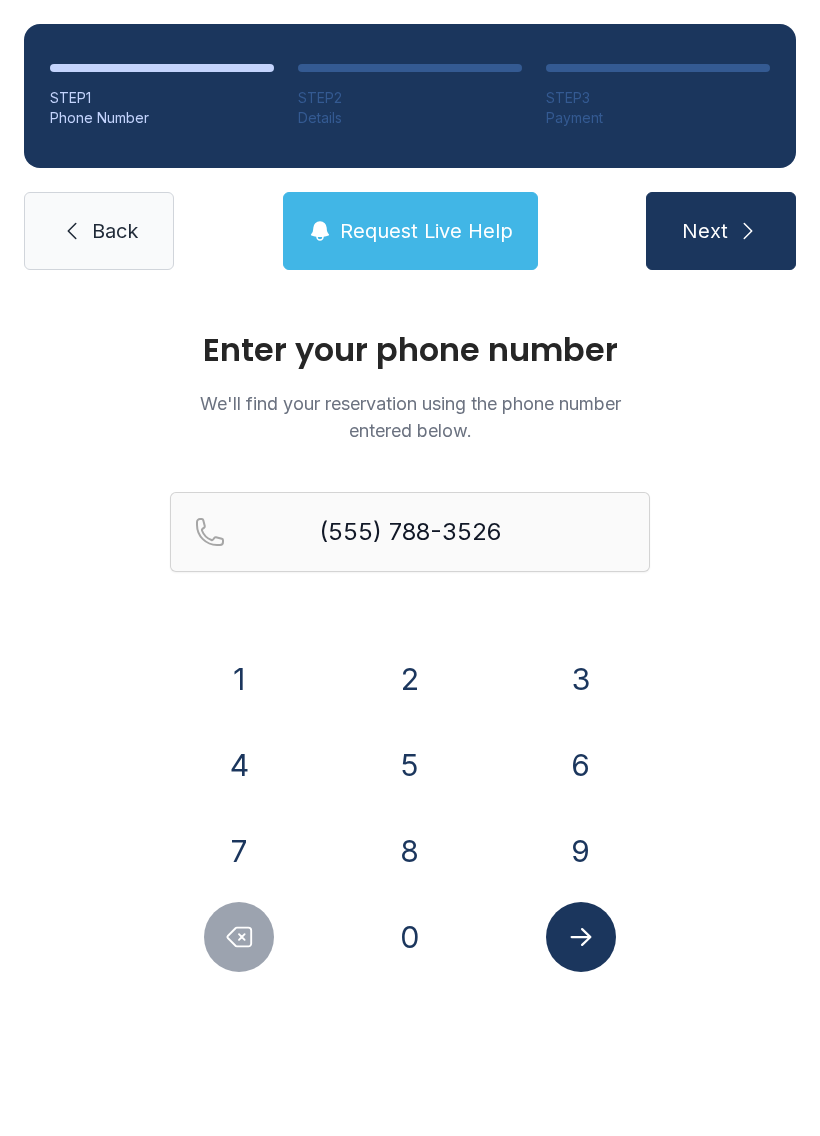 click at bounding box center [581, 937] 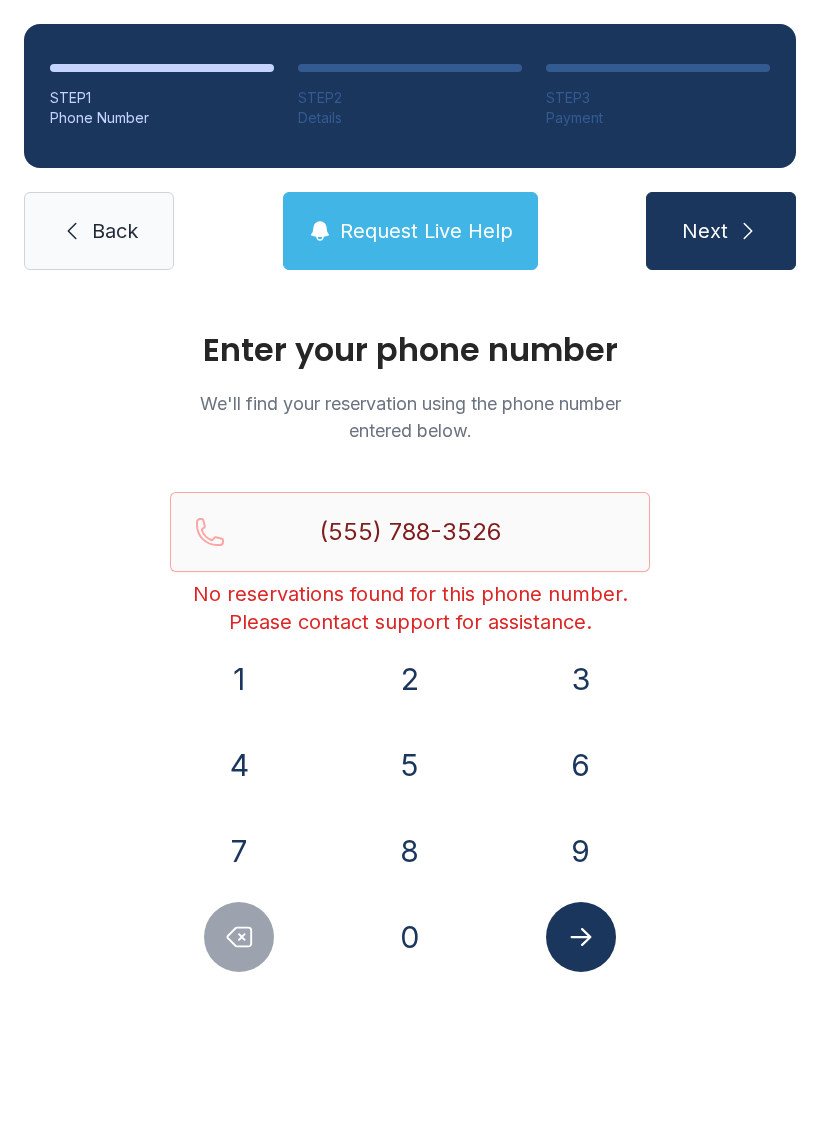 click at bounding box center (239, 937) 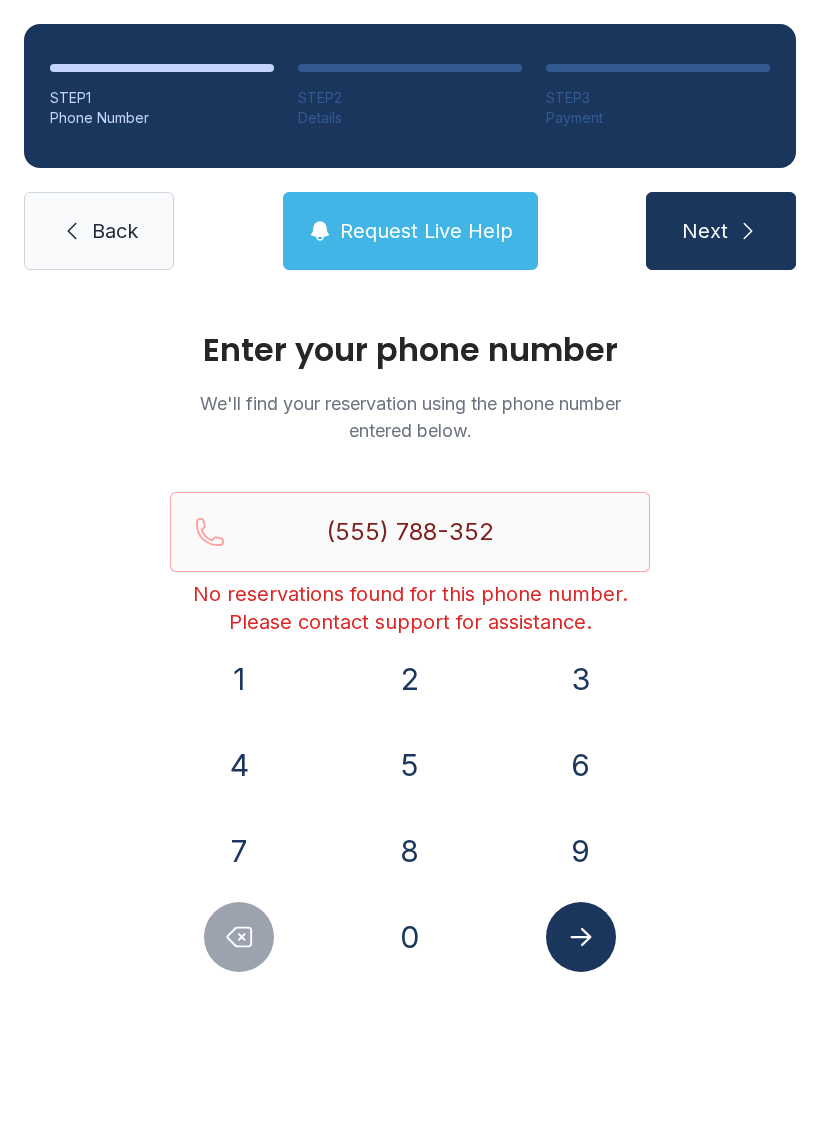 click at bounding box center [239, 937] 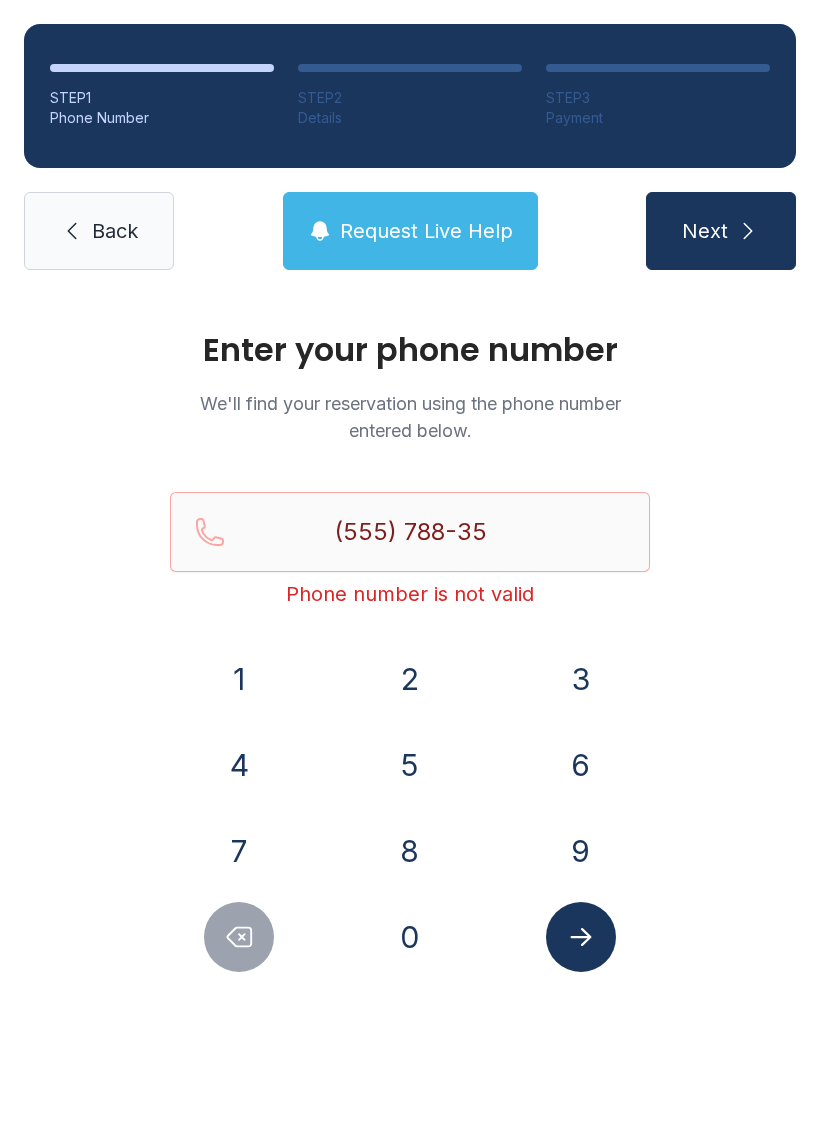click at bounding box center [239, 937] 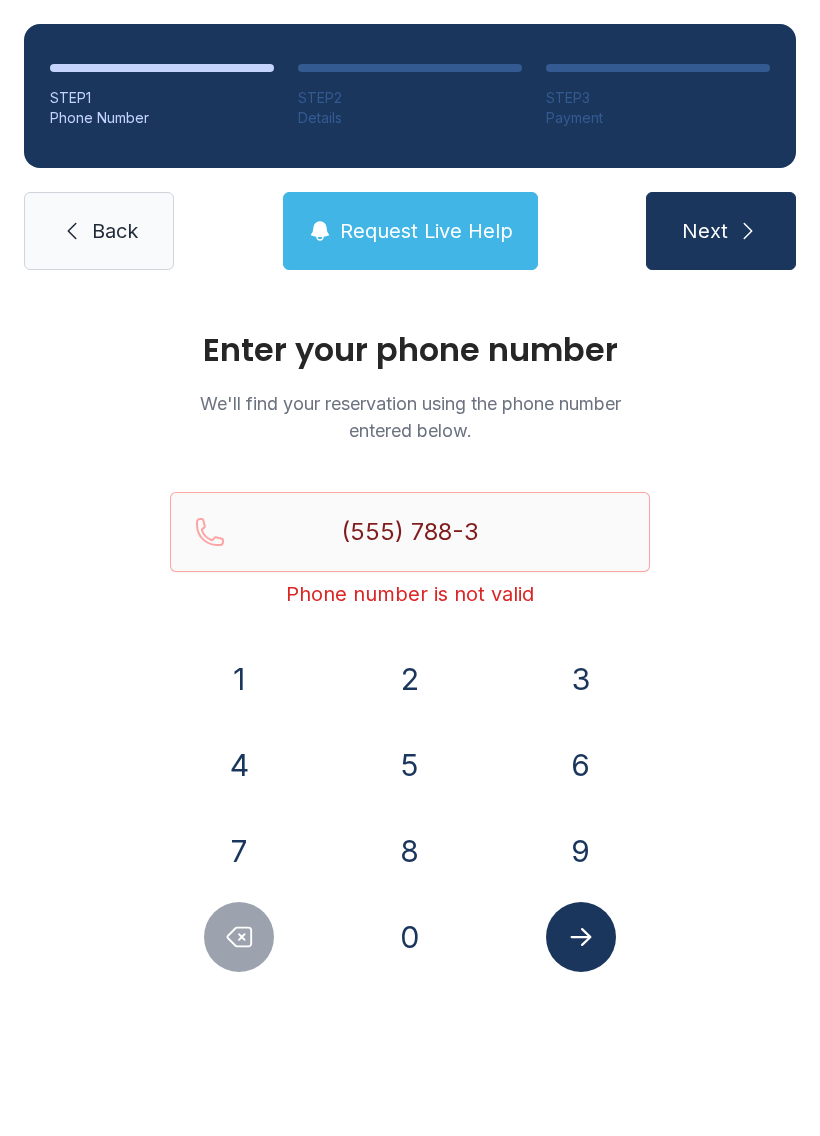 click at bounding box center [239, 937] 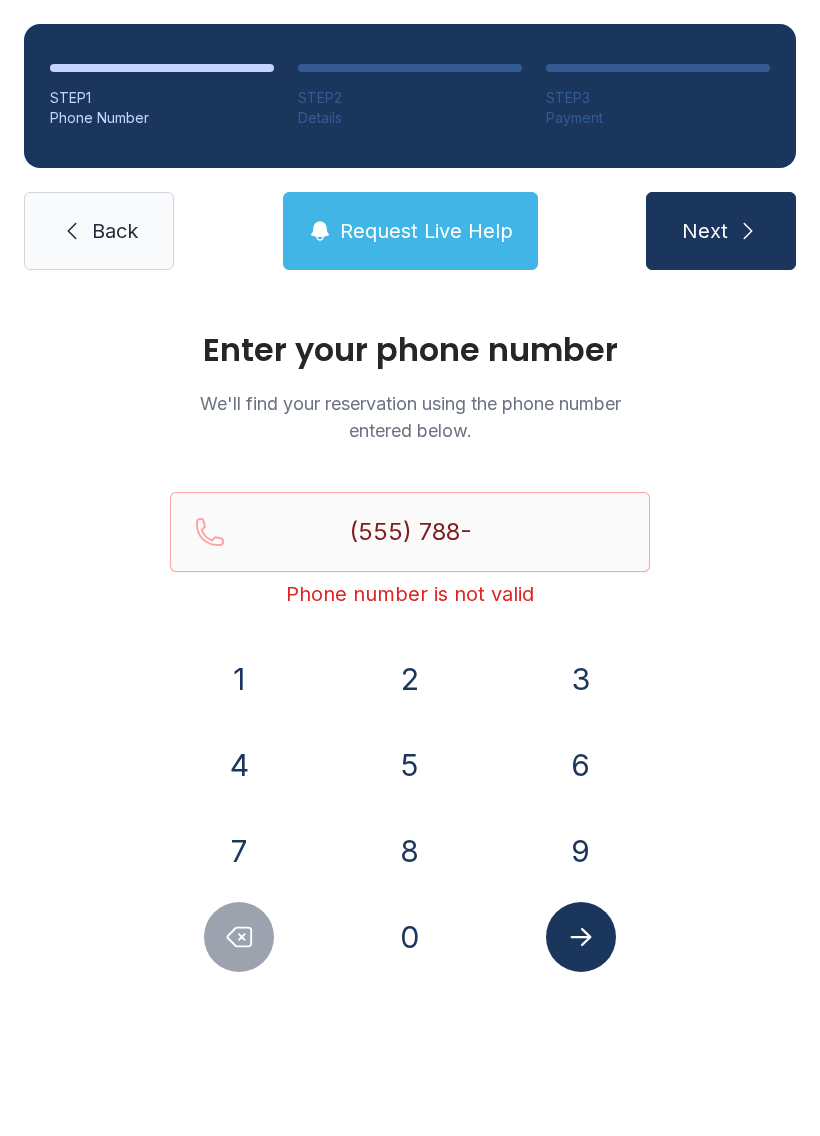 click at bounding box center [239, 937] 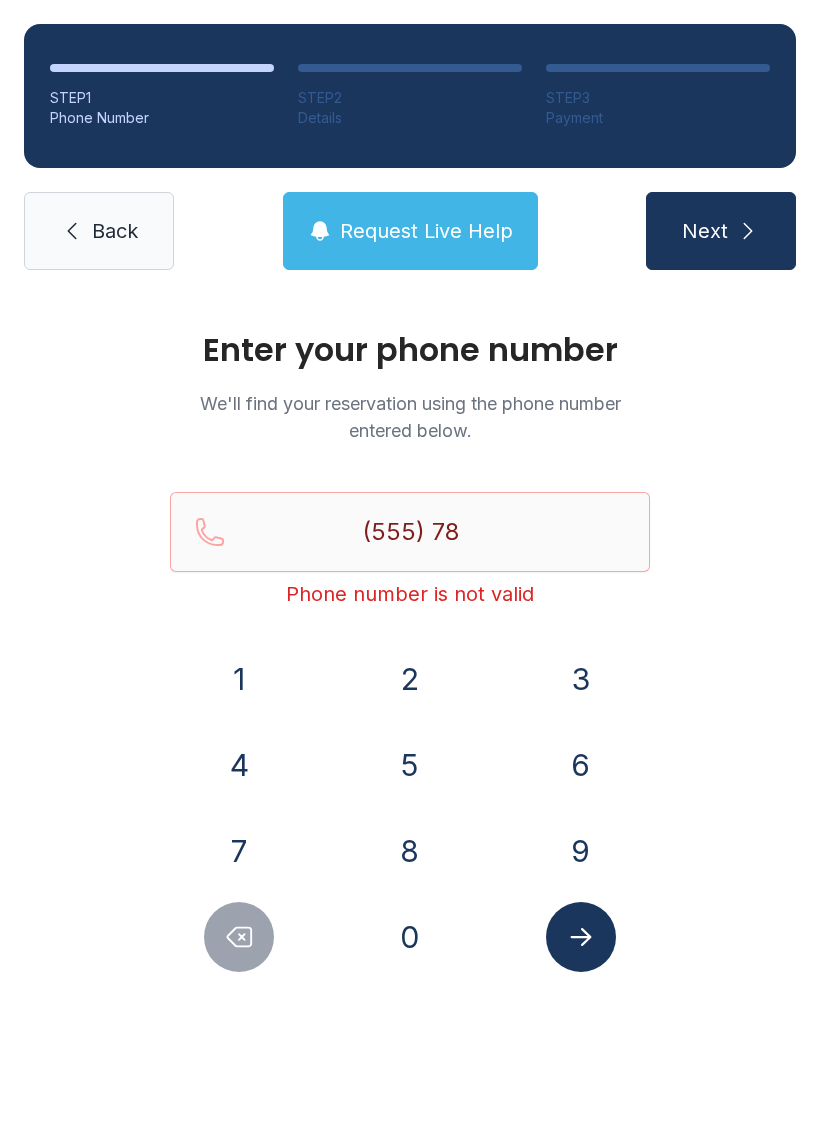 click at bounding box center (239, 937) 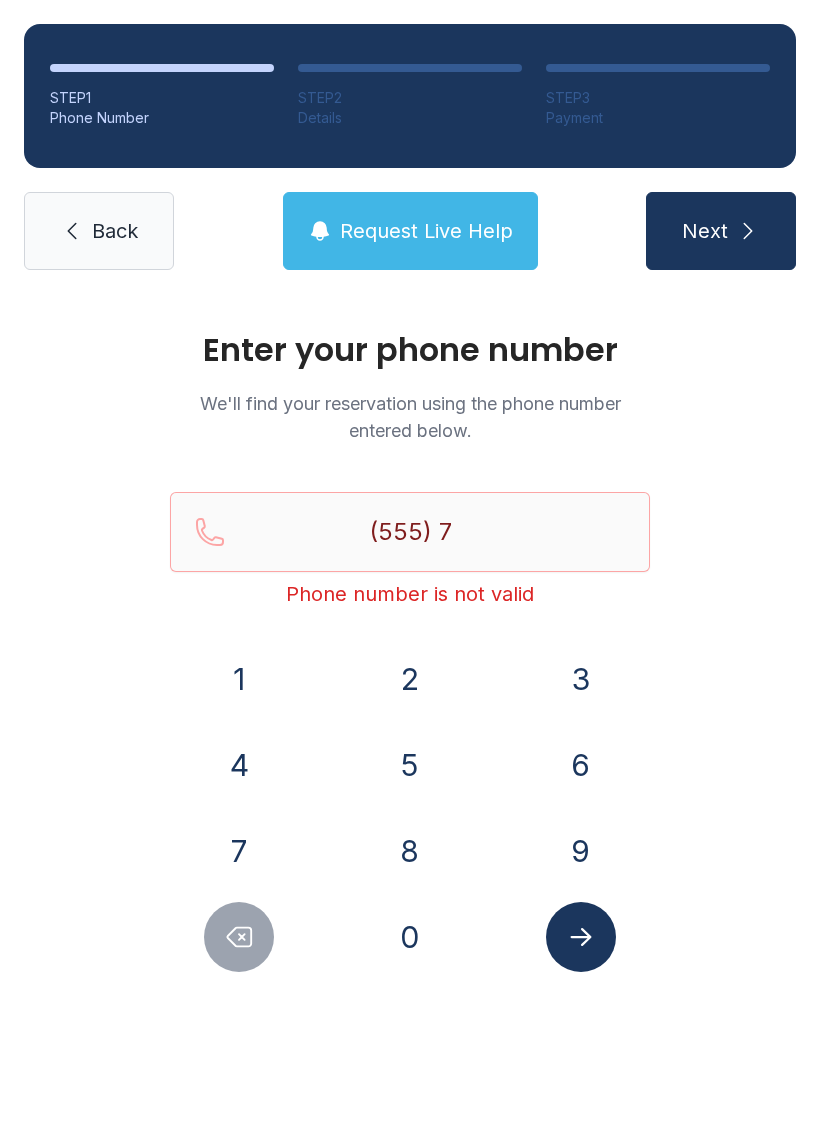 click at bounding box center (239, 937) 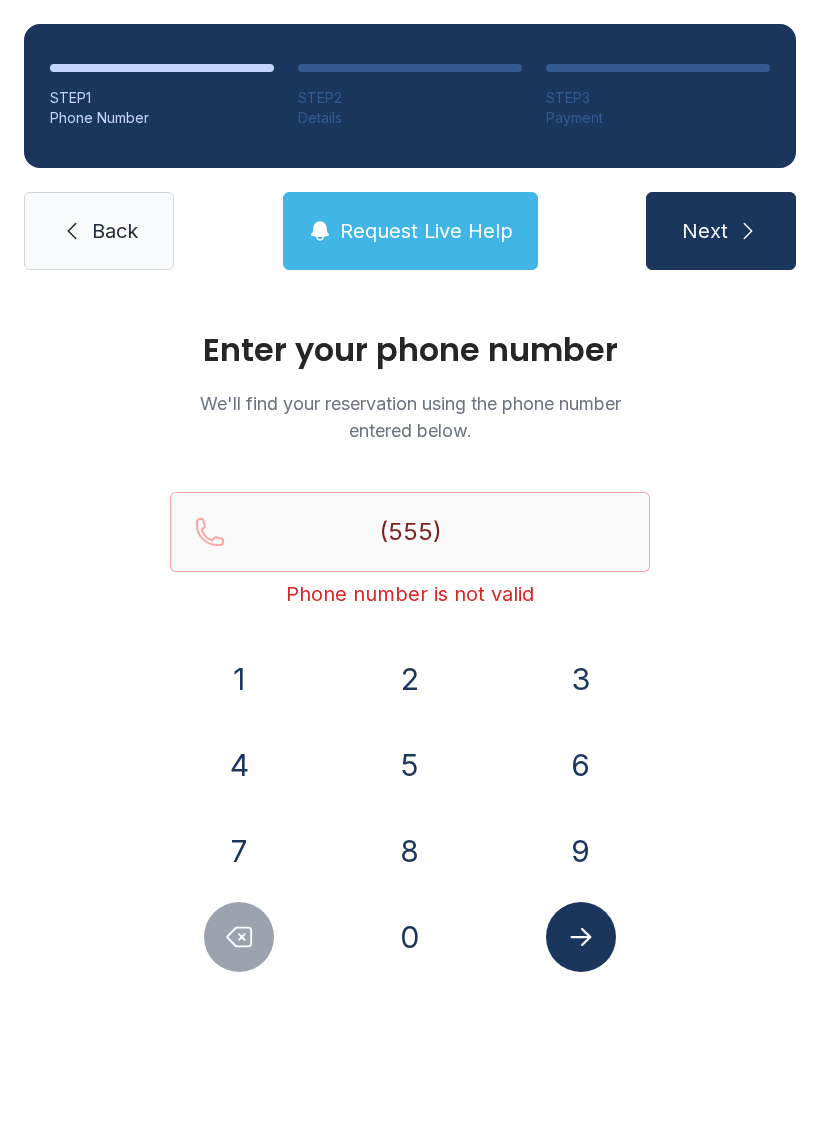 click at bounding box center [239, 937] 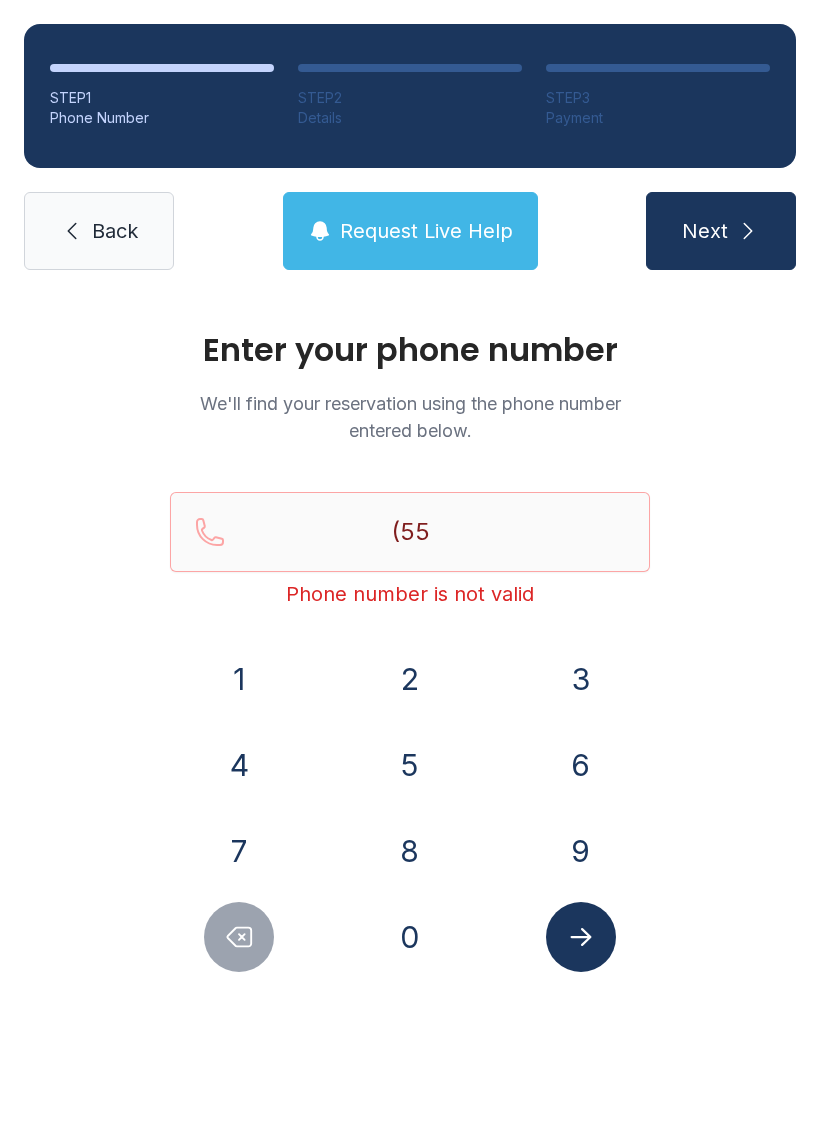 click at bounding box center (239, 937) 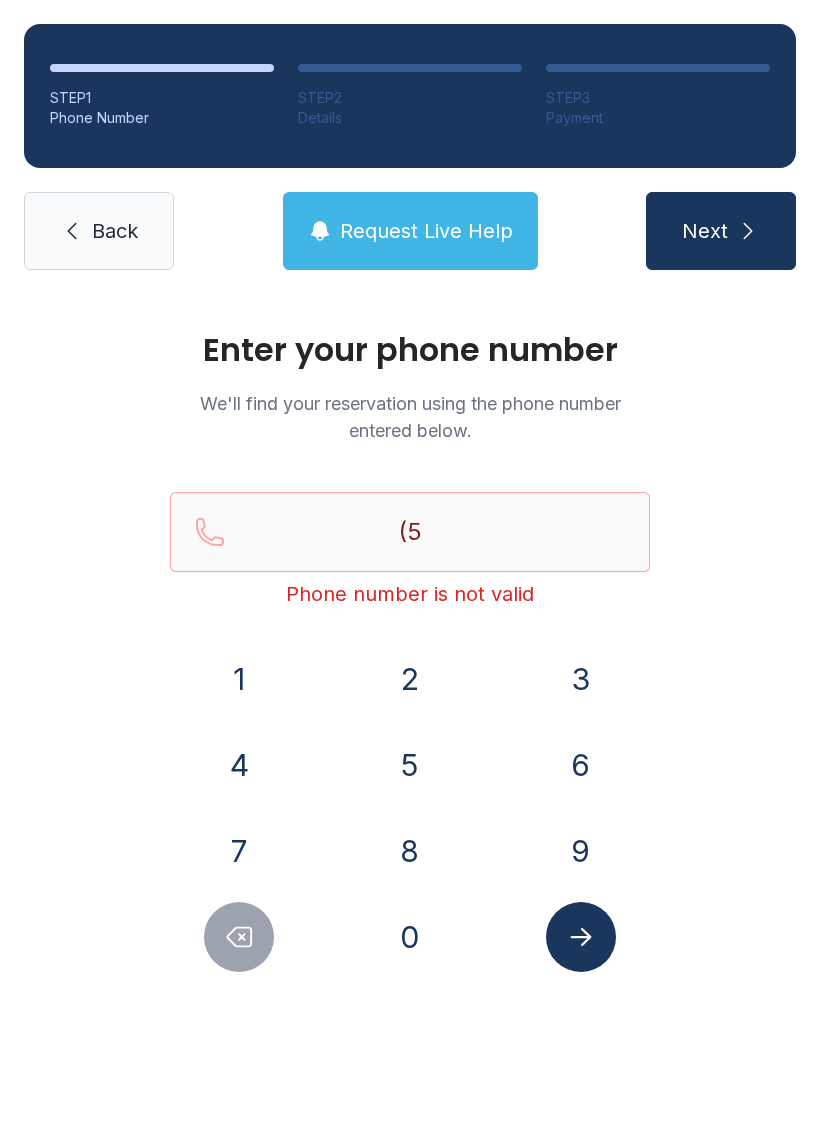 click on "Enter your phone number We'll find your reservation using the phone number entered below. (2 Phone number is not valid 1 2 3 4 5 6 7 8 9 0" at bounding box center [410, 673] 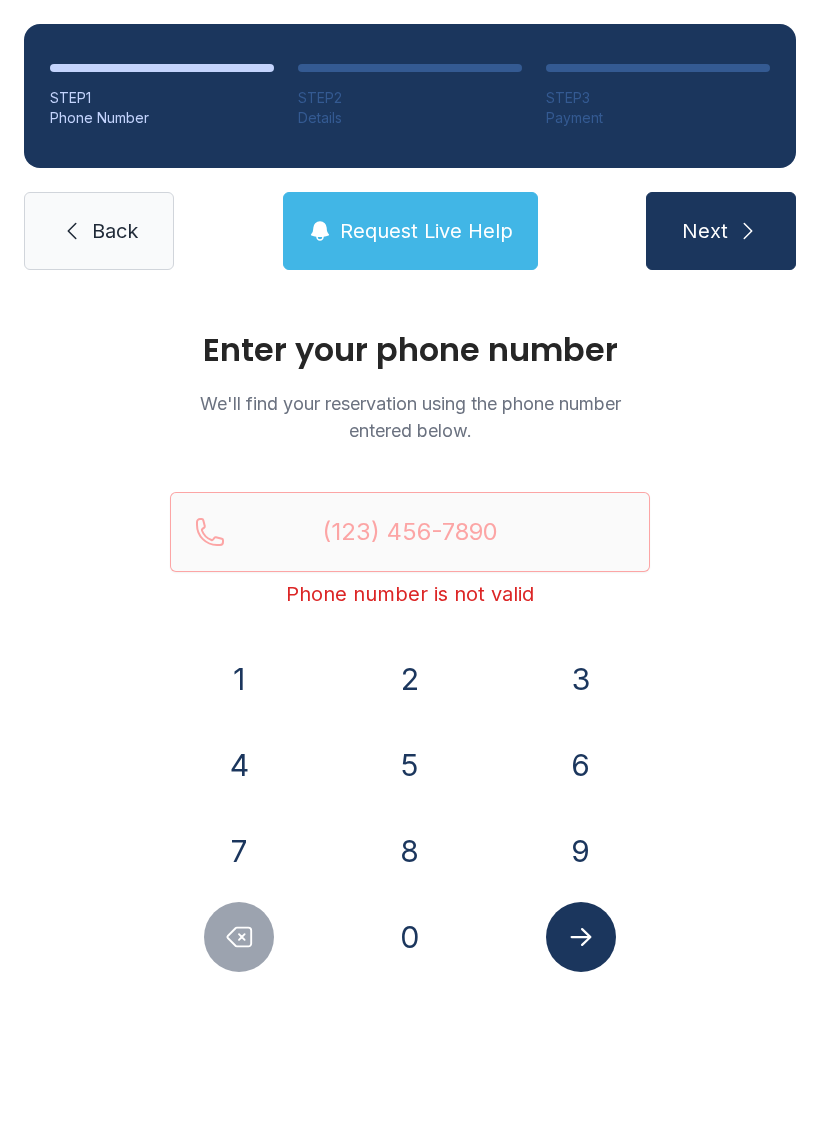click at bounding box center [239, 937] 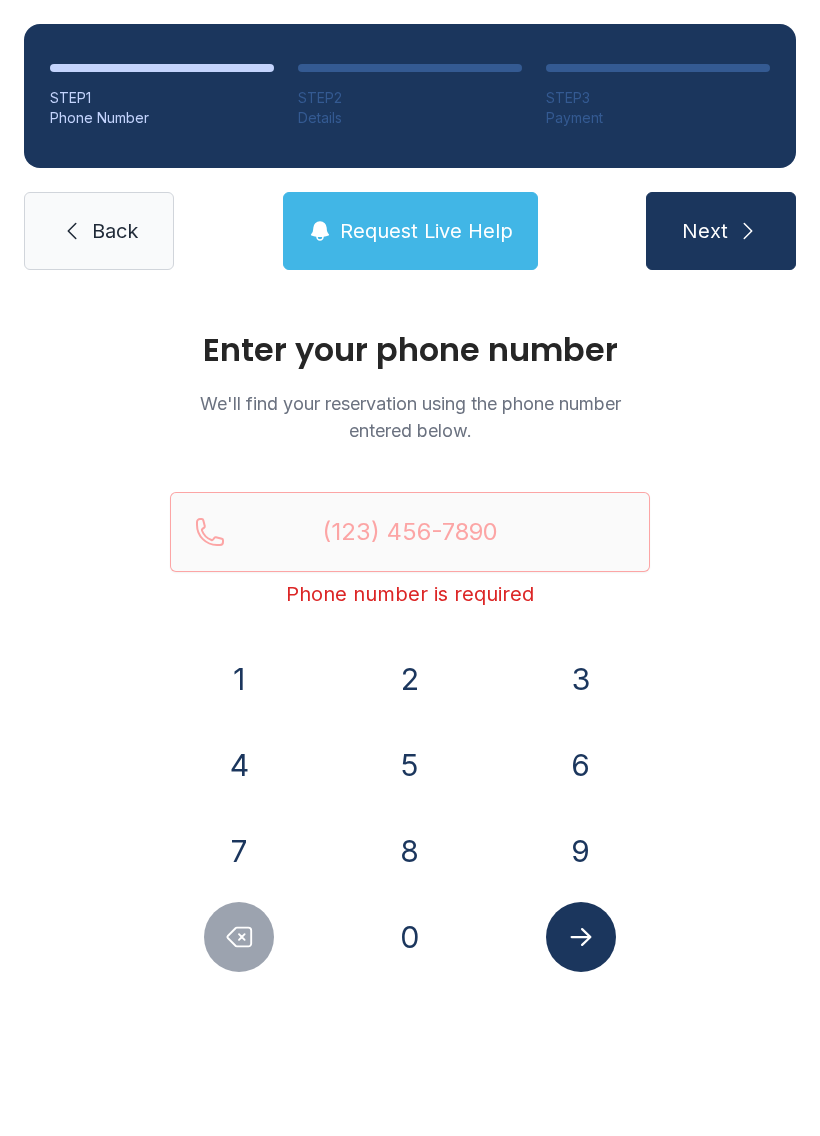 click at bounding box center (239, 937) 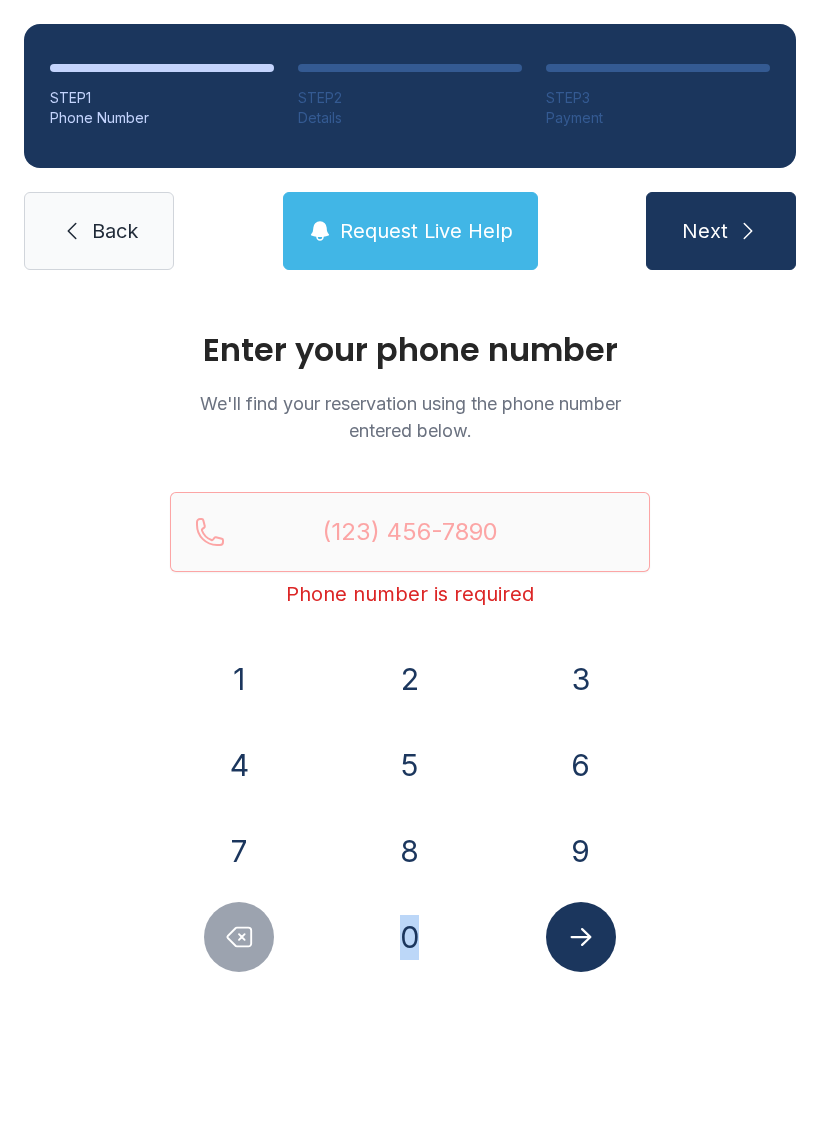 click on "STEP 1 Phone Number STEP 2 Details STEP 3 Payment Back Request Live Help Next" at bounding box center (410, 147) 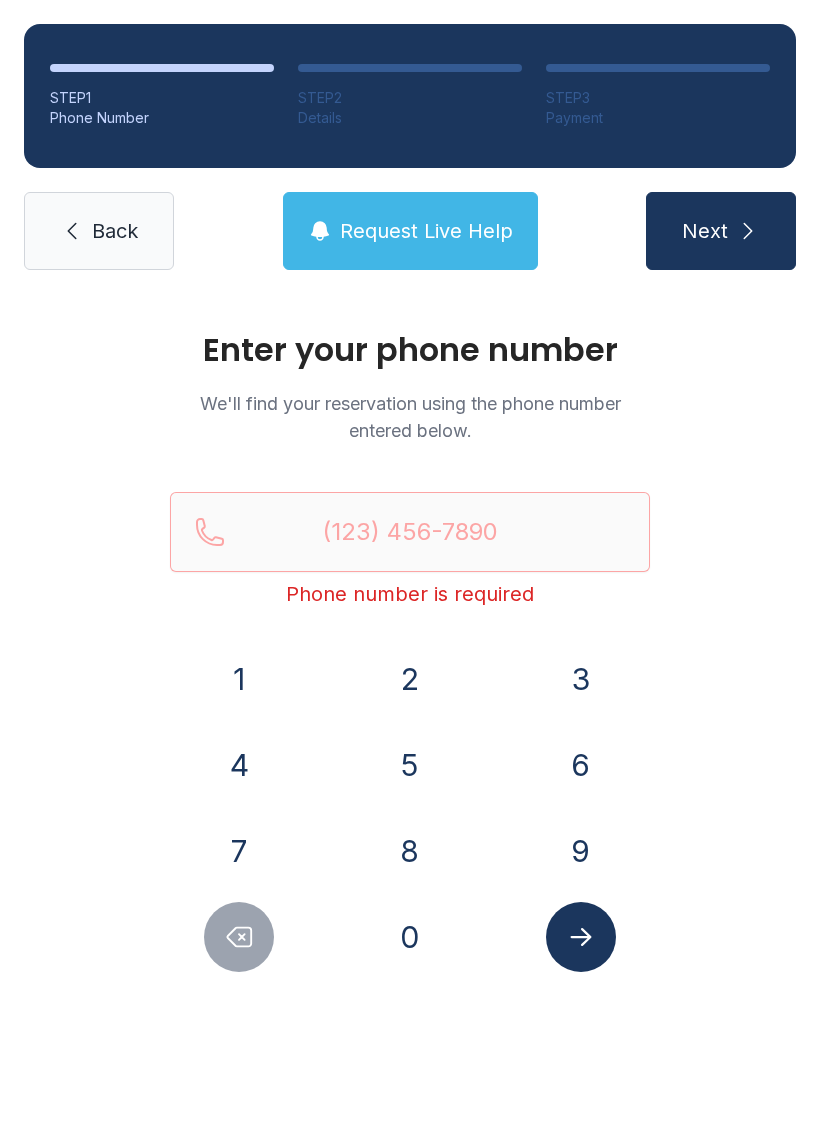 click on "Request Live Help" at bounding box center (410, 231) 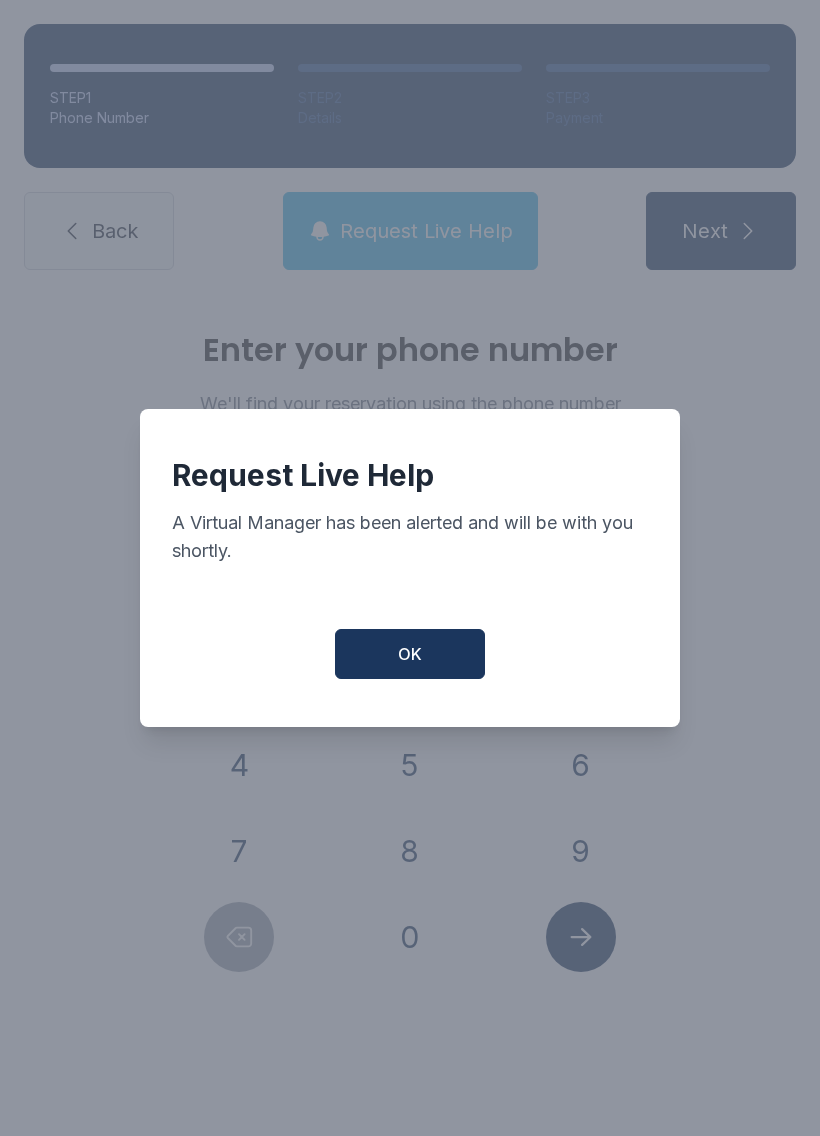 click on "OK" at bounding box center [410, 654] 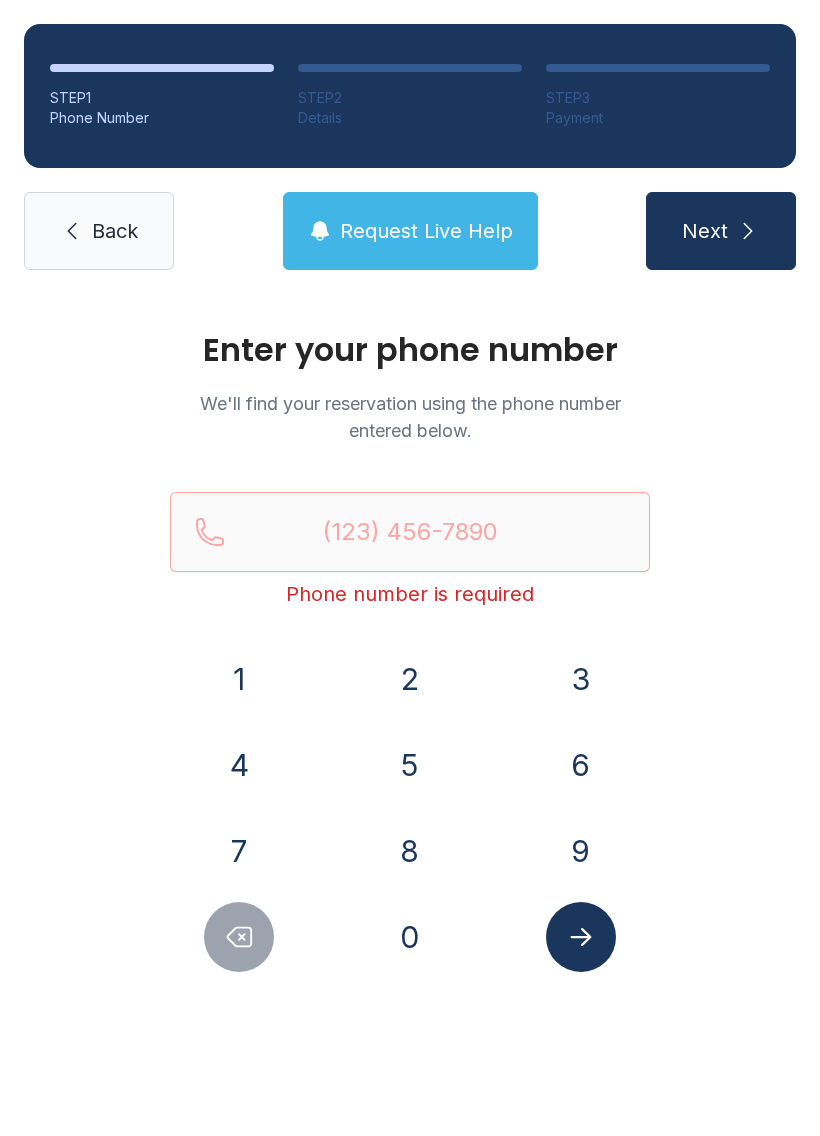 click on "Back" at bounding box center [99, 231] 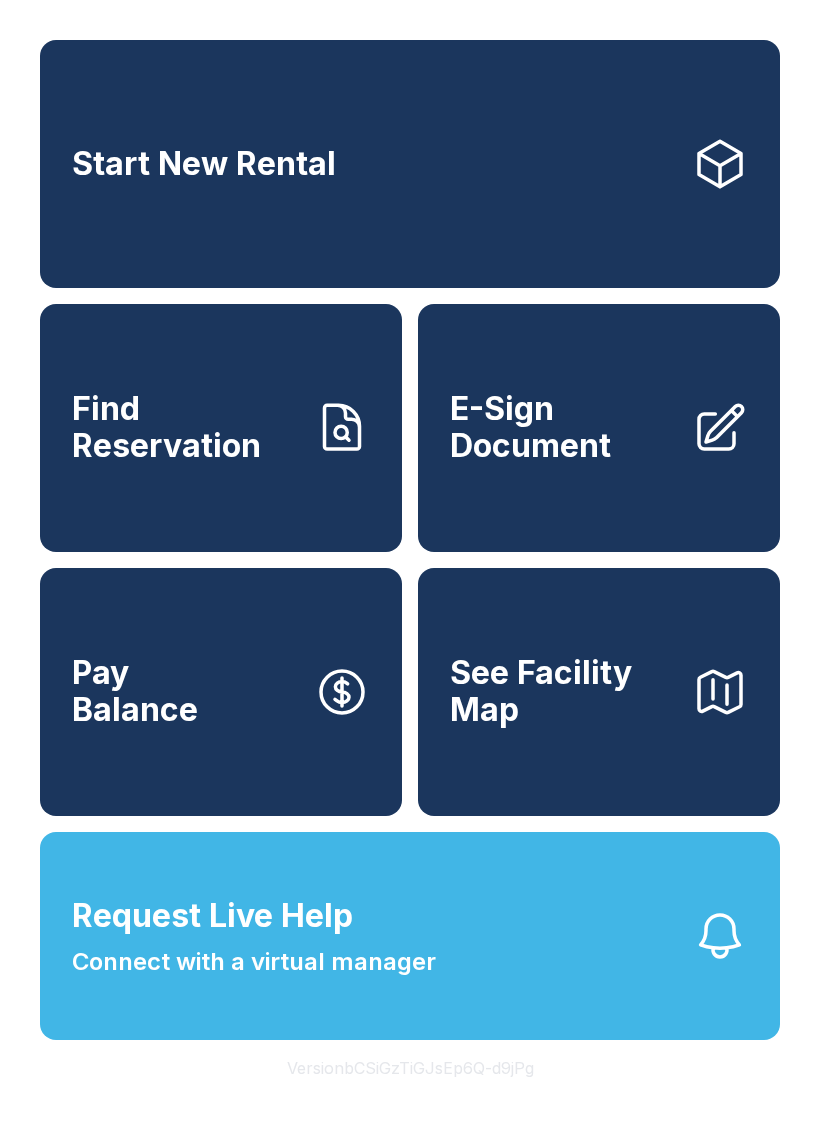 click on "Find Reservation" at bounding box center [221, 428] 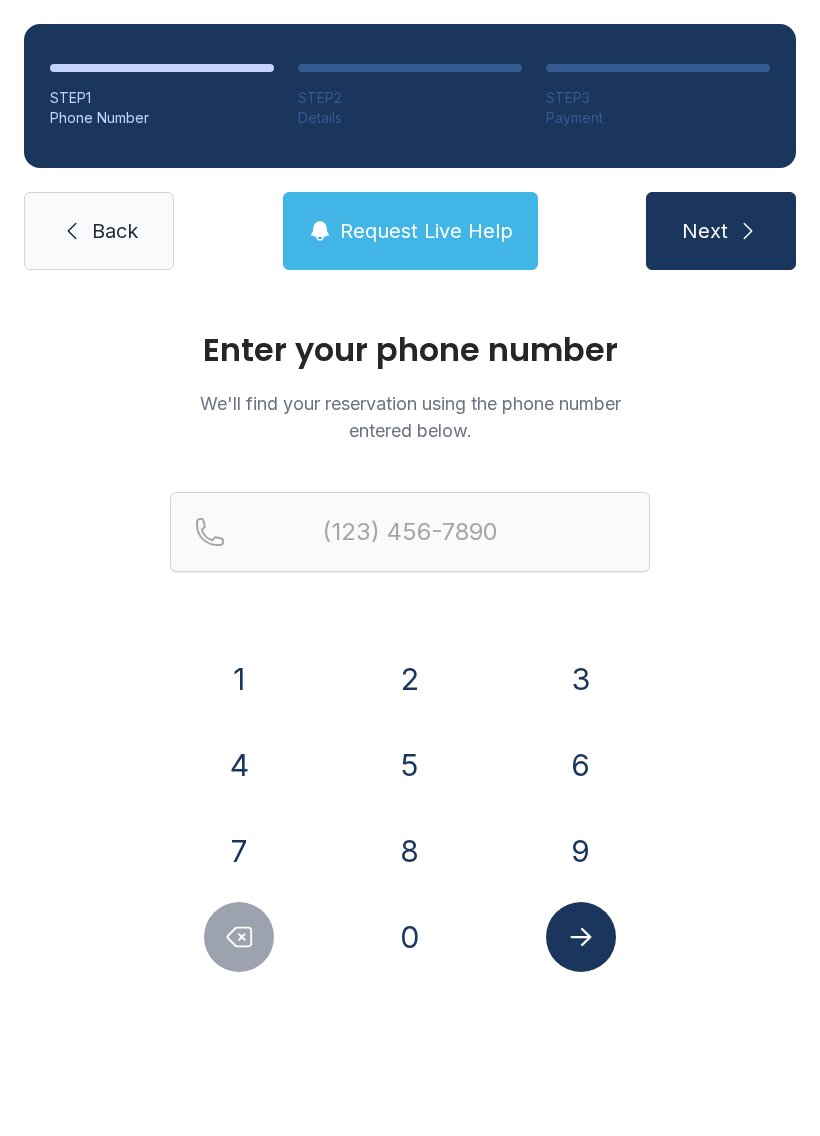 click on "1 2 3 4 5 6 7 8 9 0" at bounding box center [410, 732] 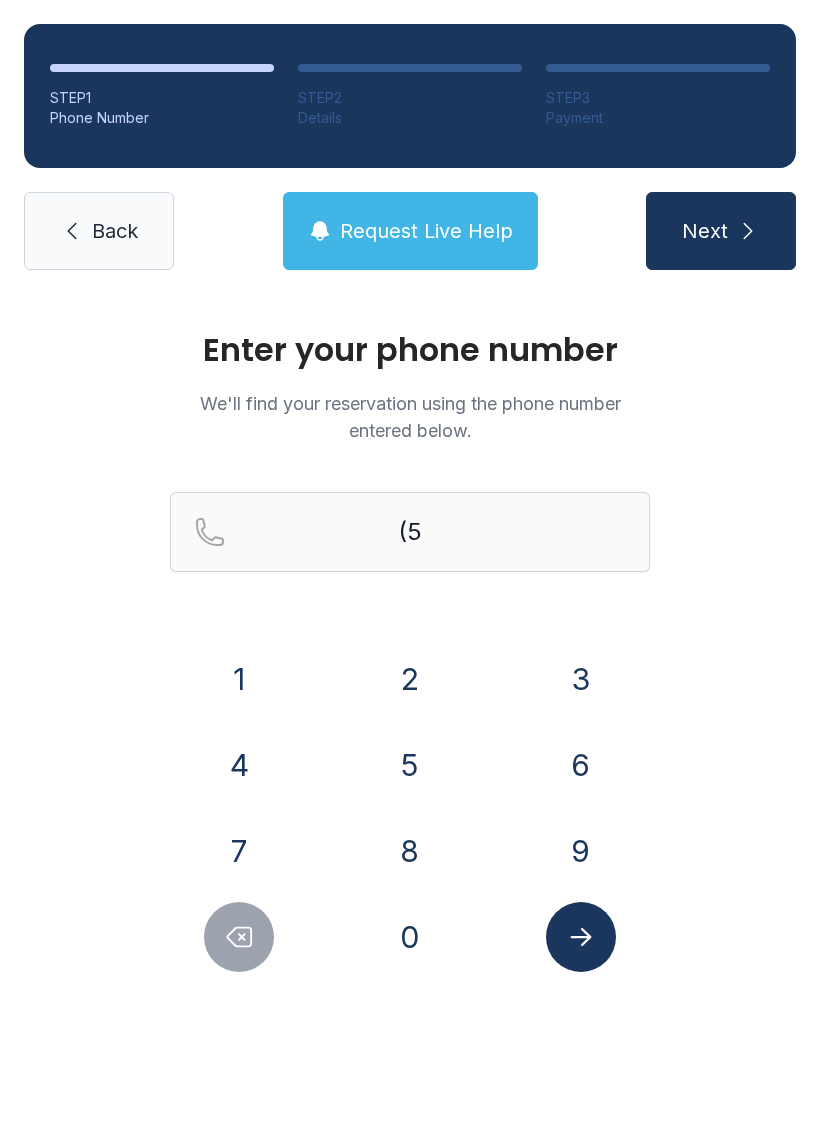 click on "6" at bounding box center [239, 679] 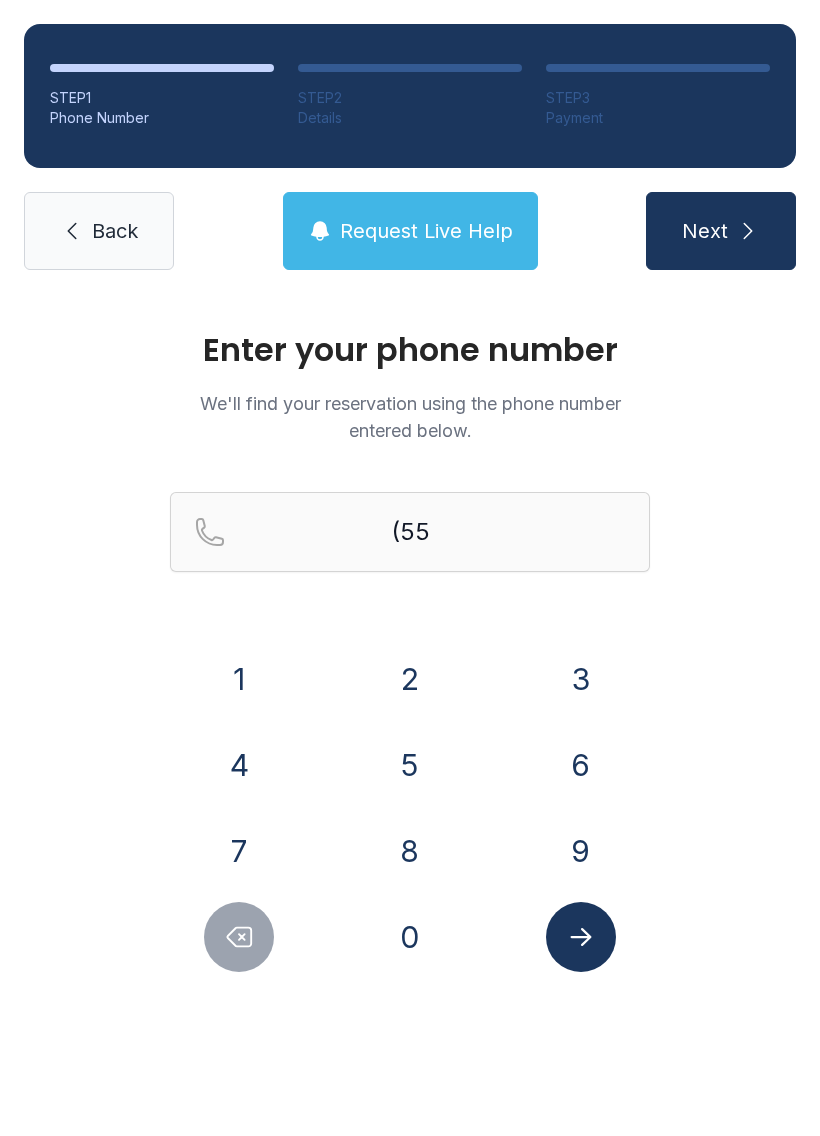 click on "2" at bounding box center (239, 679) 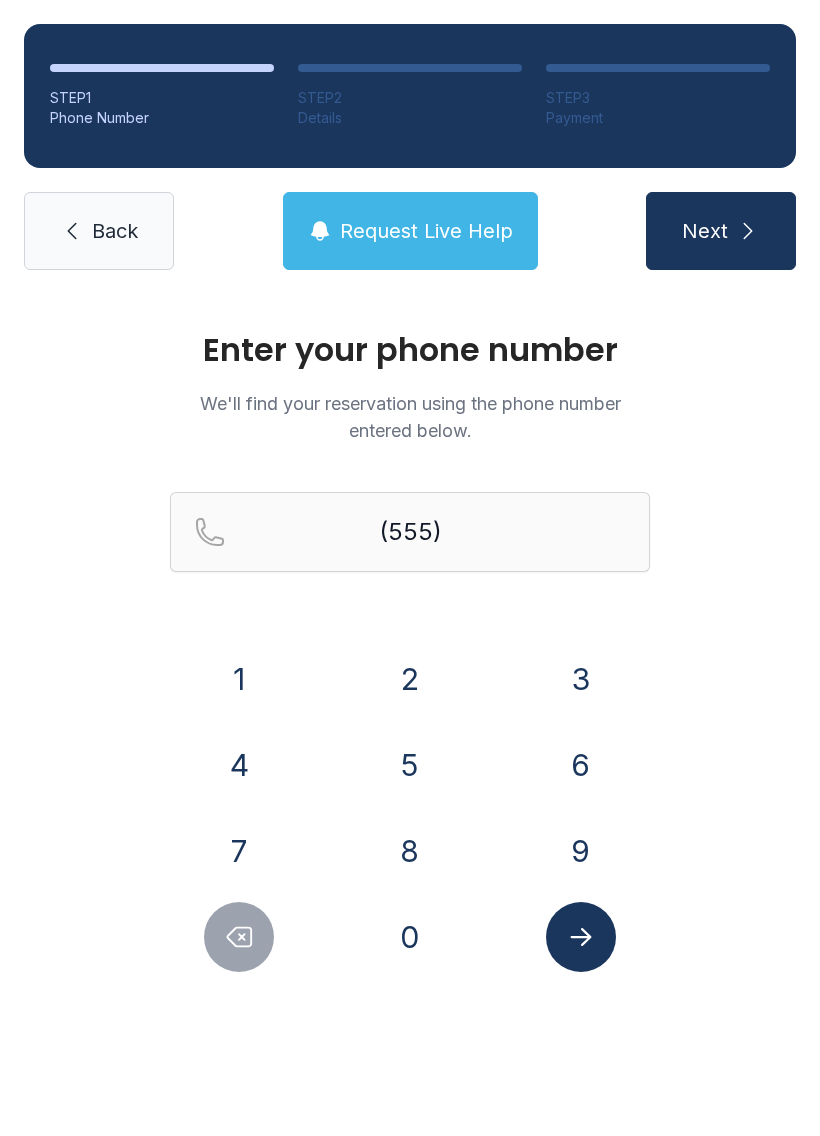 click on "7" at bounding box center [239, 679] 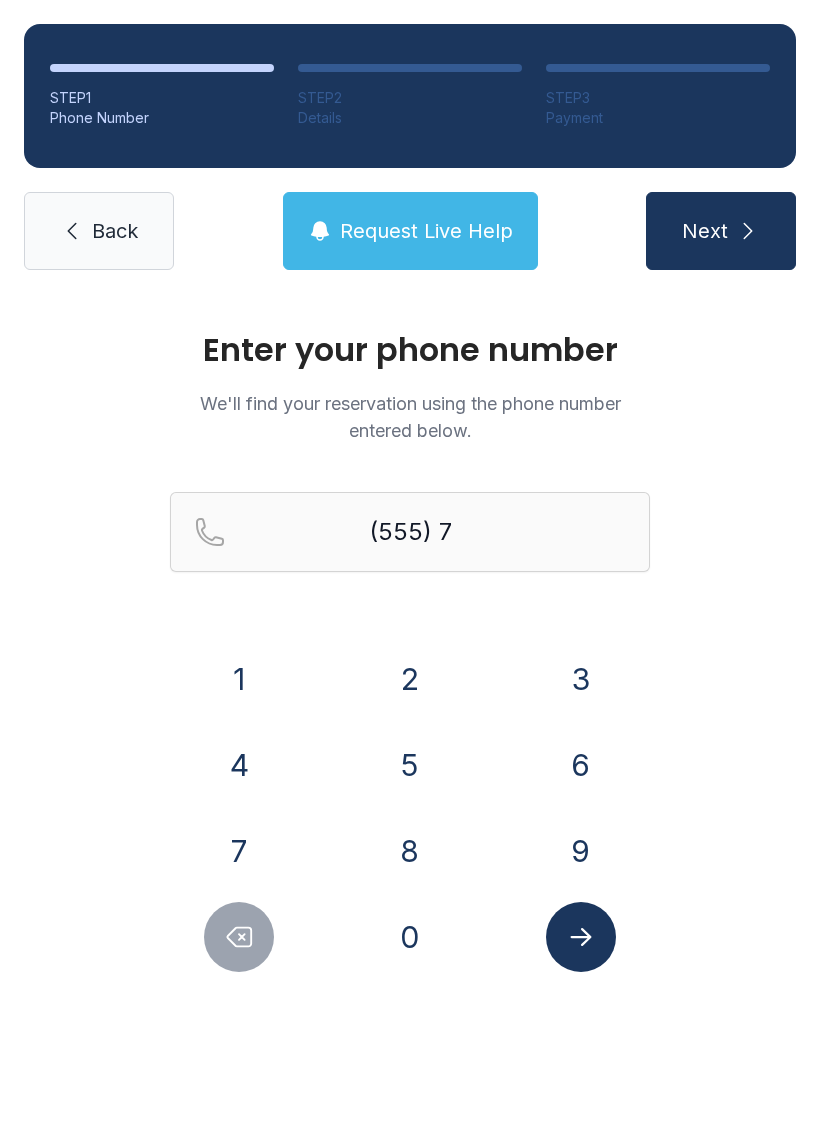 click on "8" at bounding box center (239, 679) 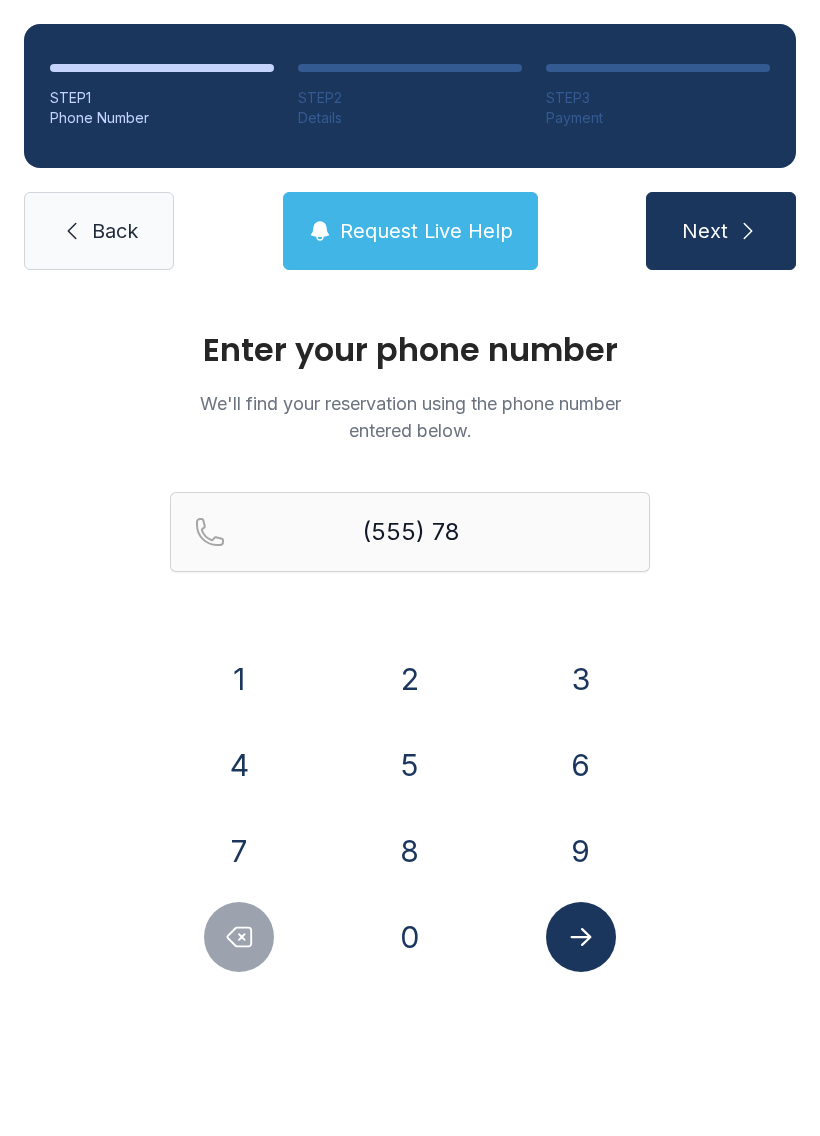 click on "8" at bounding box center [239, 679] 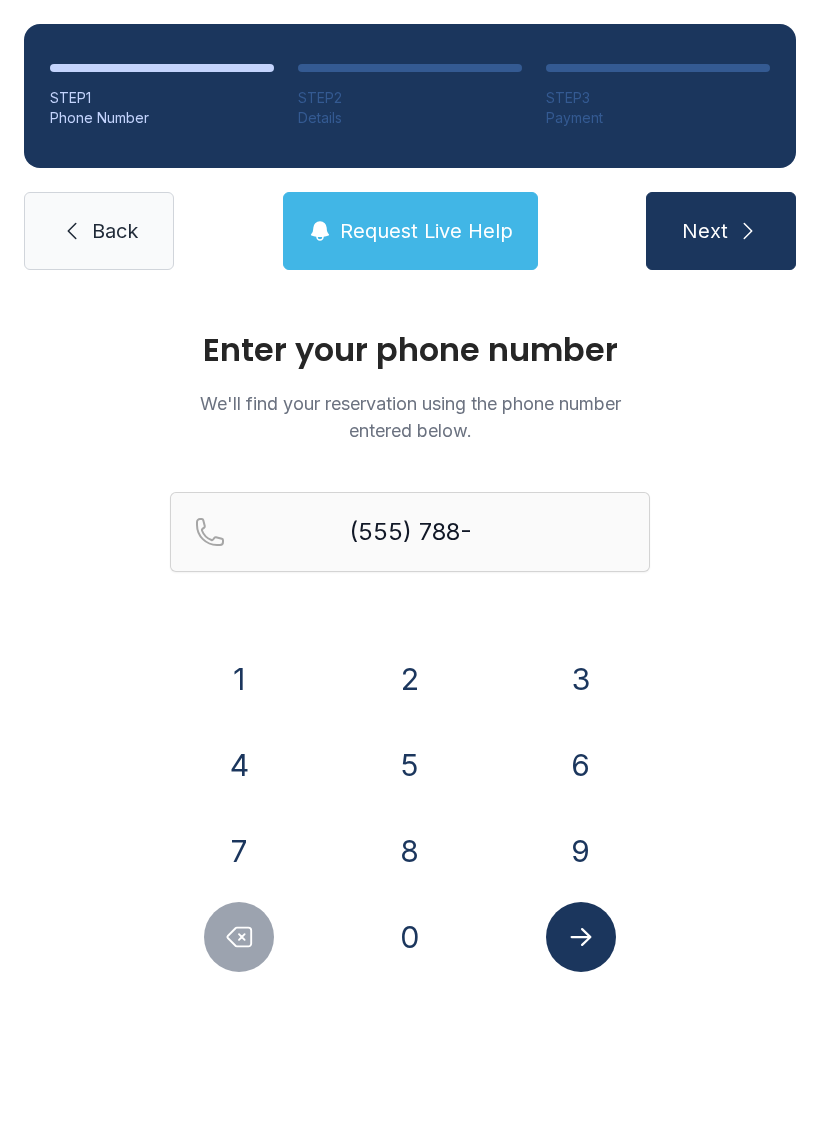 click on "3" at bounding box center (239, 679) 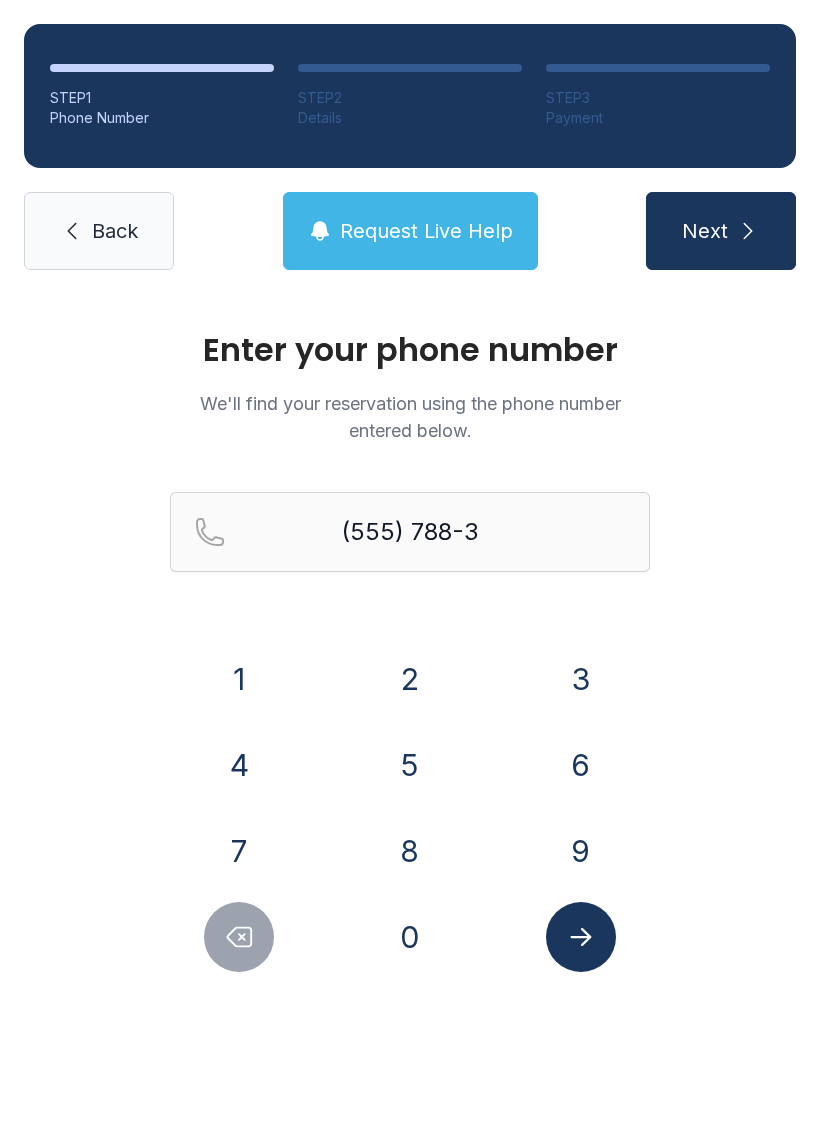 click on "5" at bounding box center [239, 679] 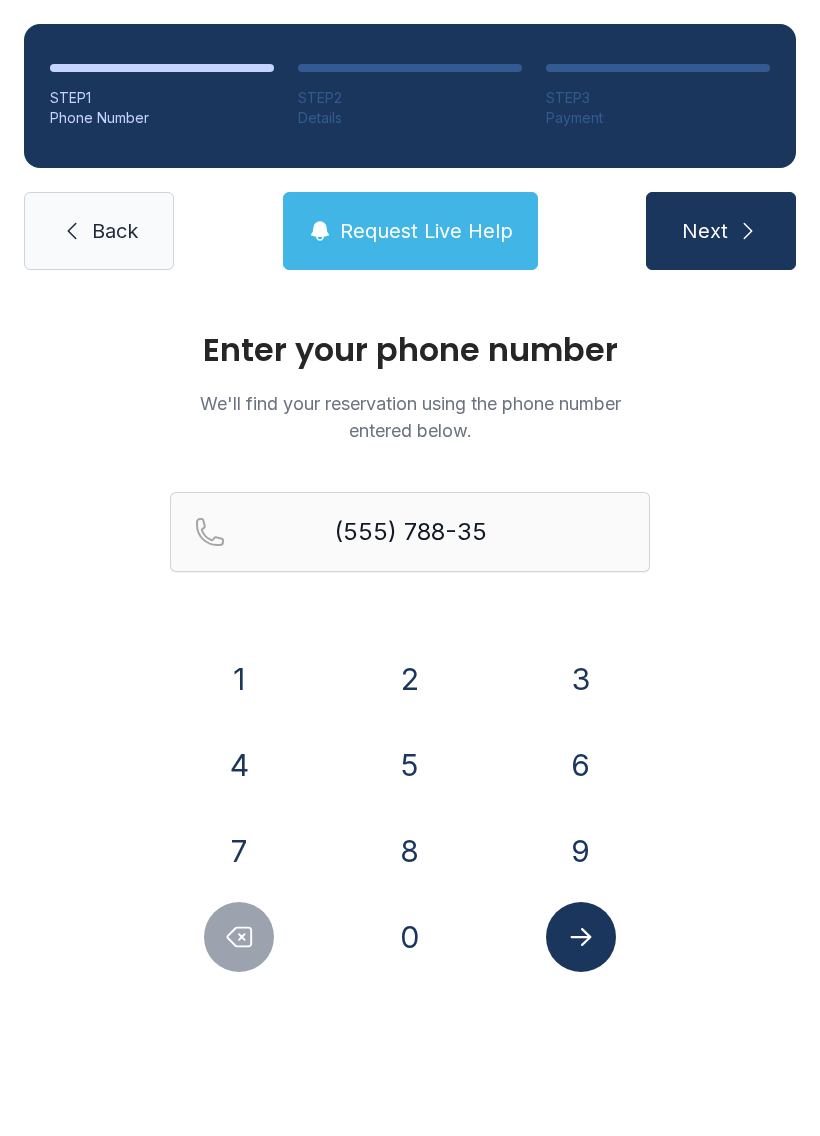 click on "2" at bounding box center [410, 679] 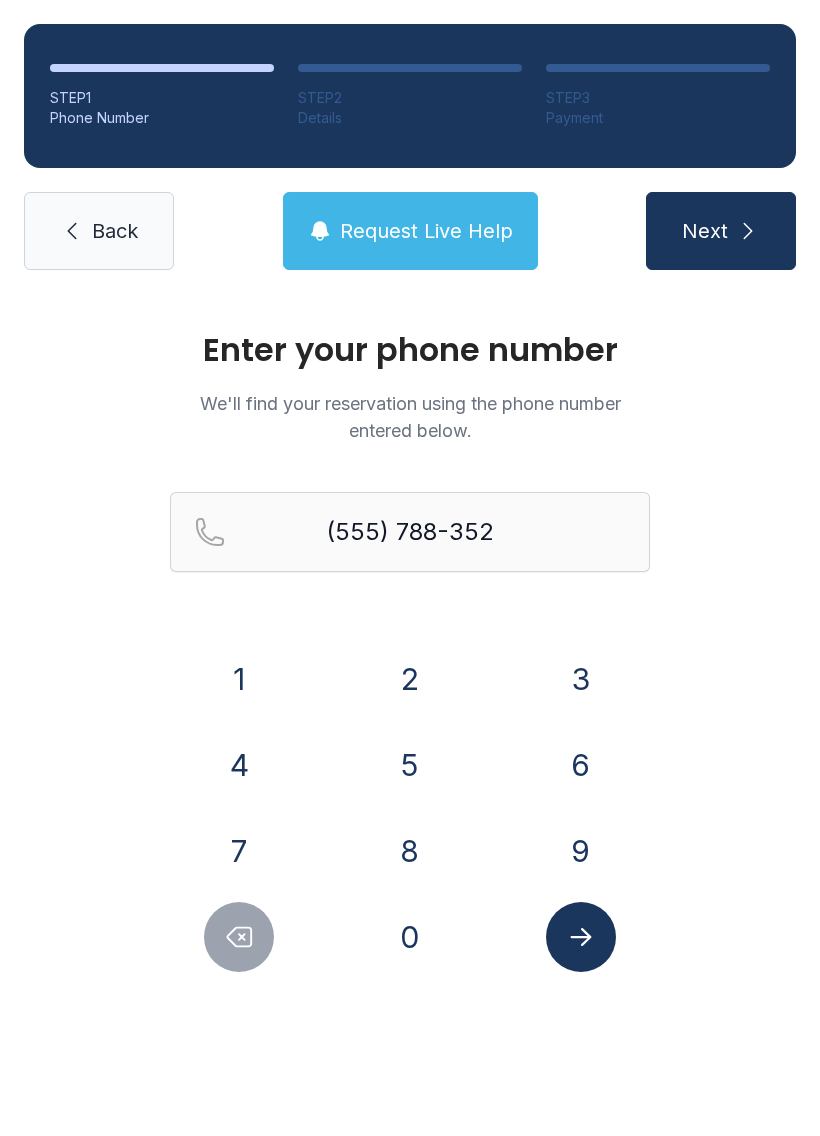 click on "6" at bounding box center (239, 679) 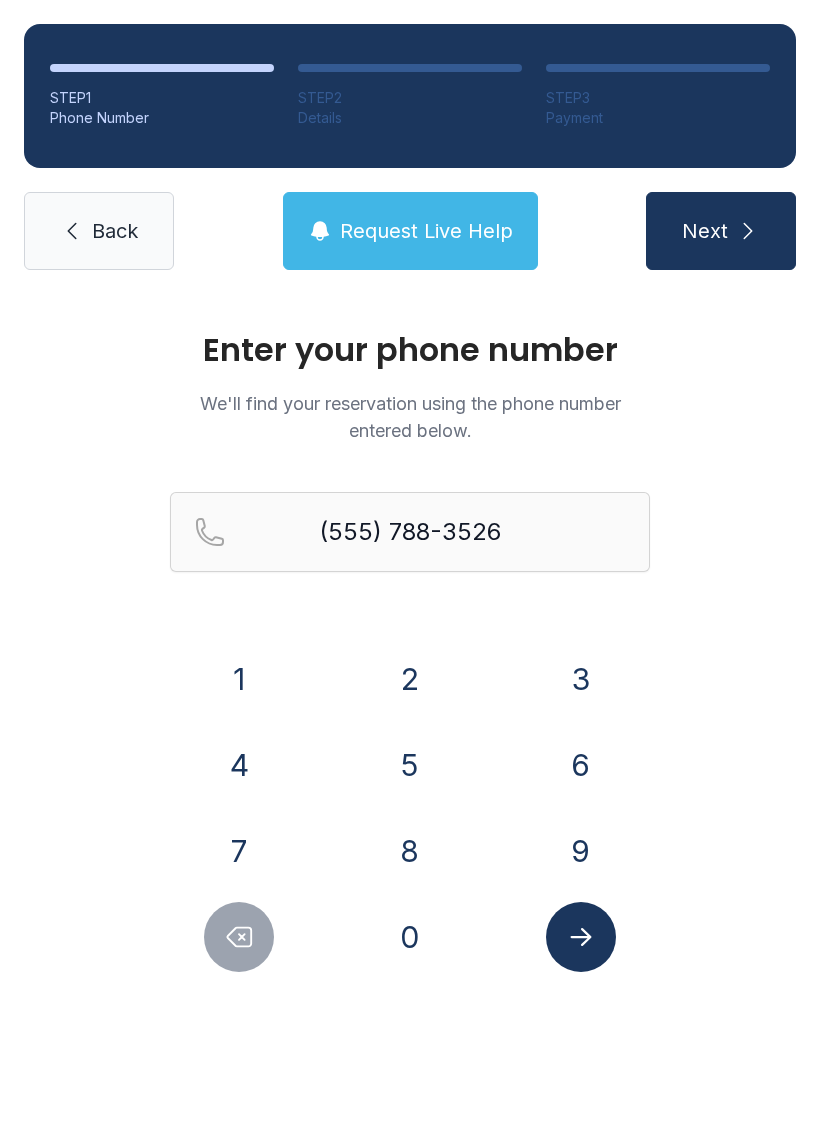 click at bounding box center [581, 937] 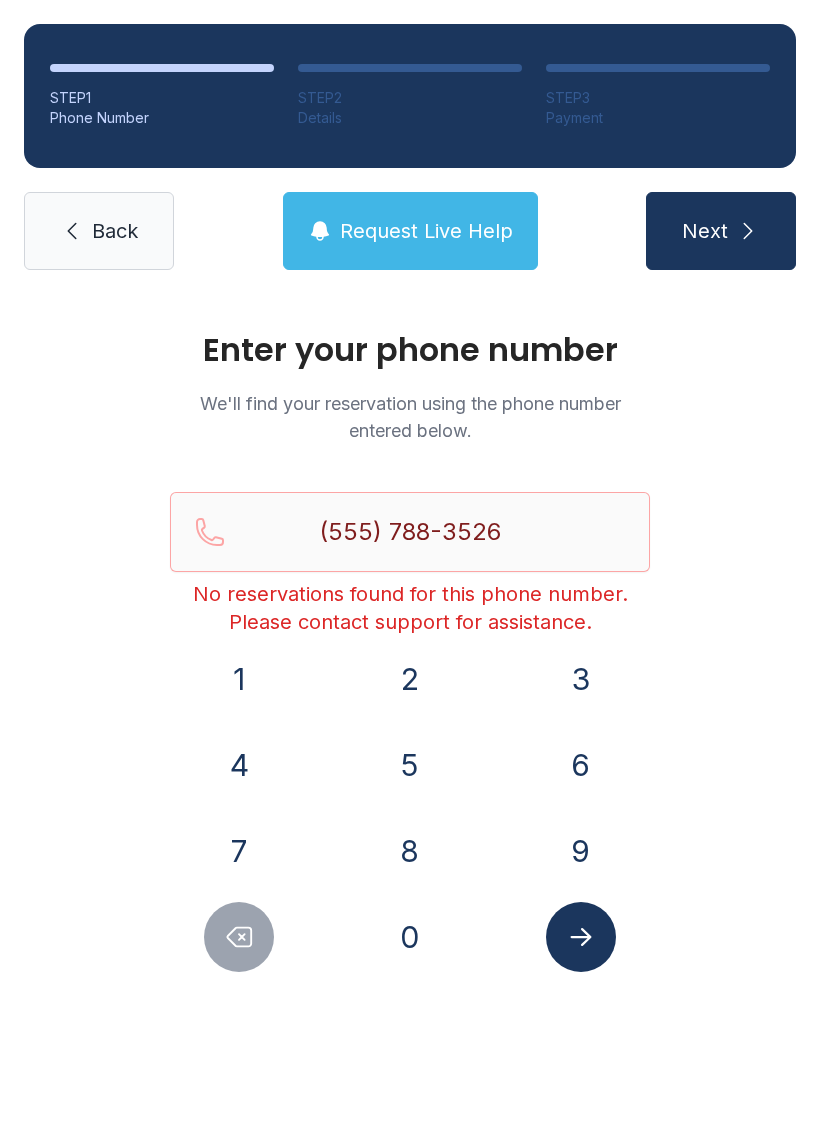 click at bounding box center (239, 937) 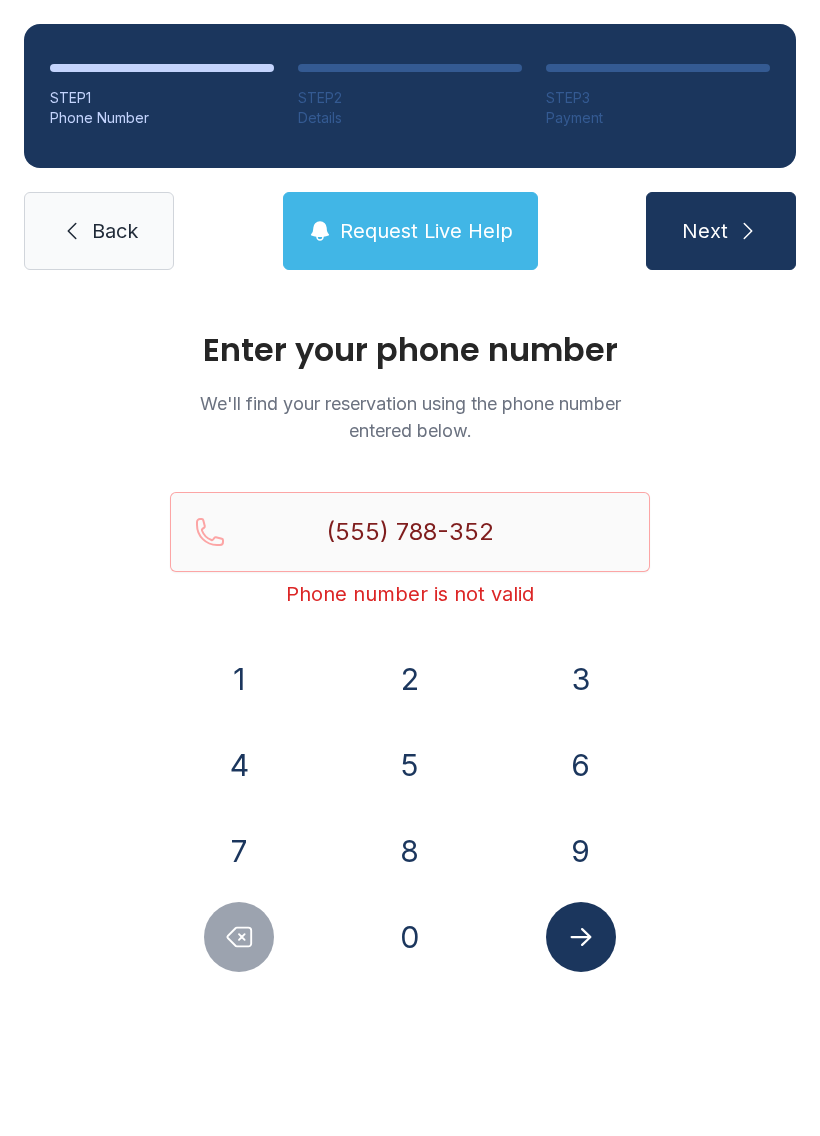 click at bounding box center (239, 937) 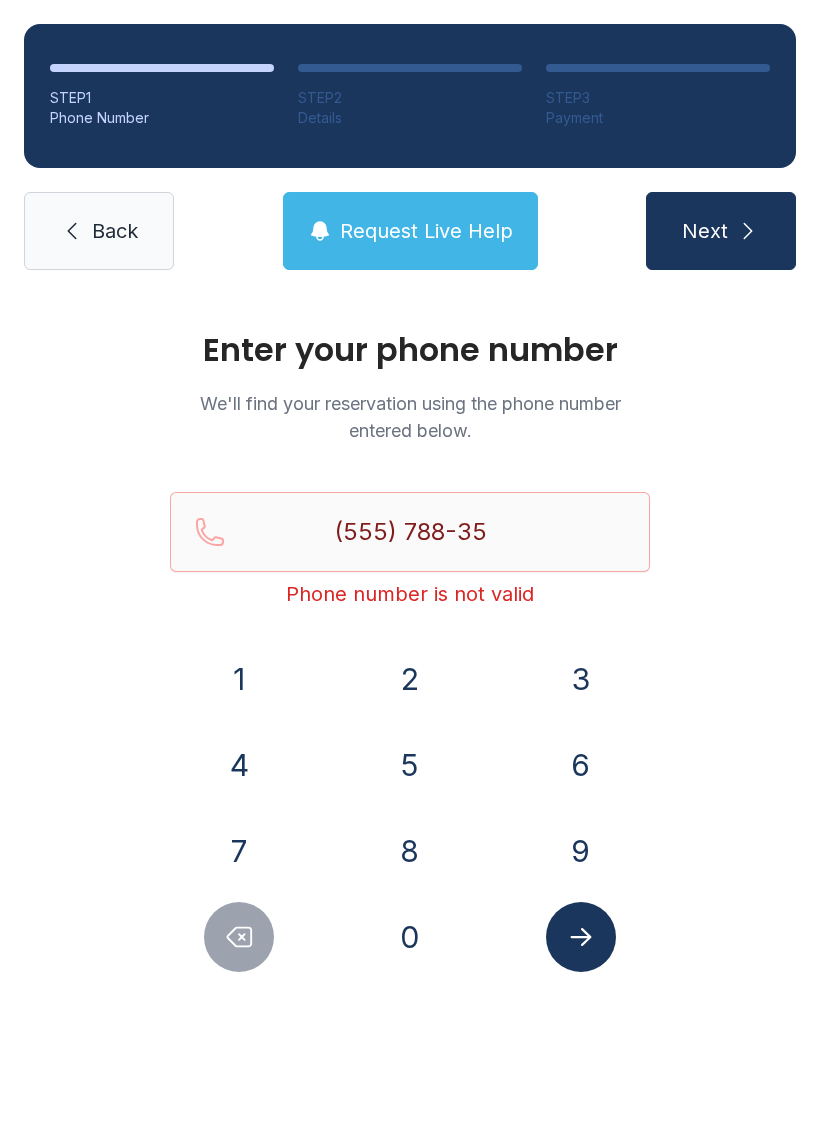 click at bounding box center (239, 937) 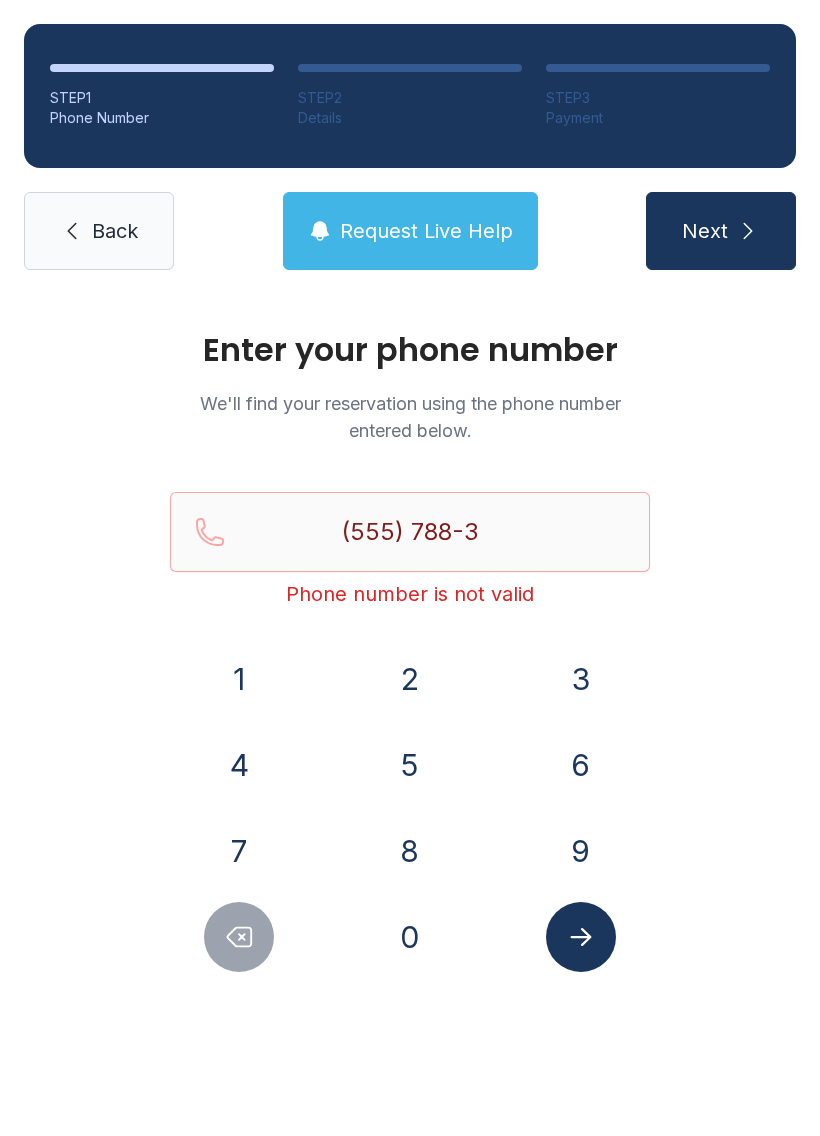 click at bounding box center (239, 937) 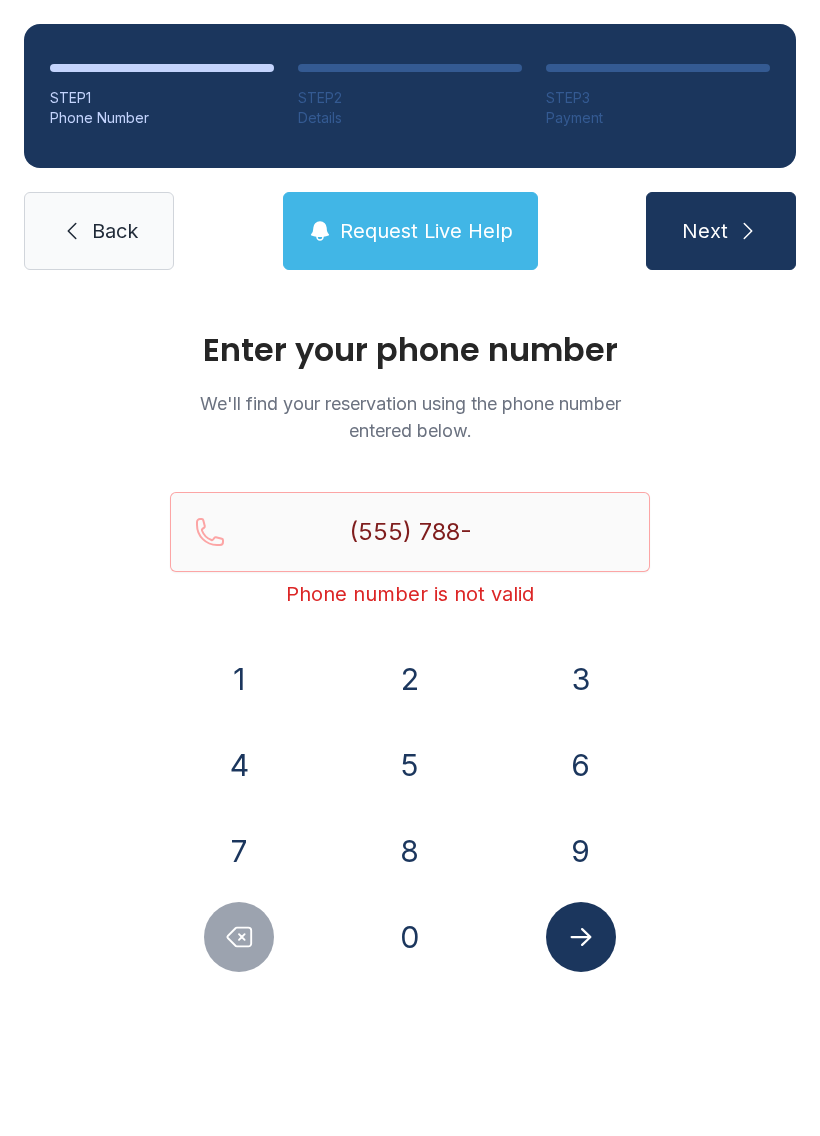 click at bounding box center (239, 937) 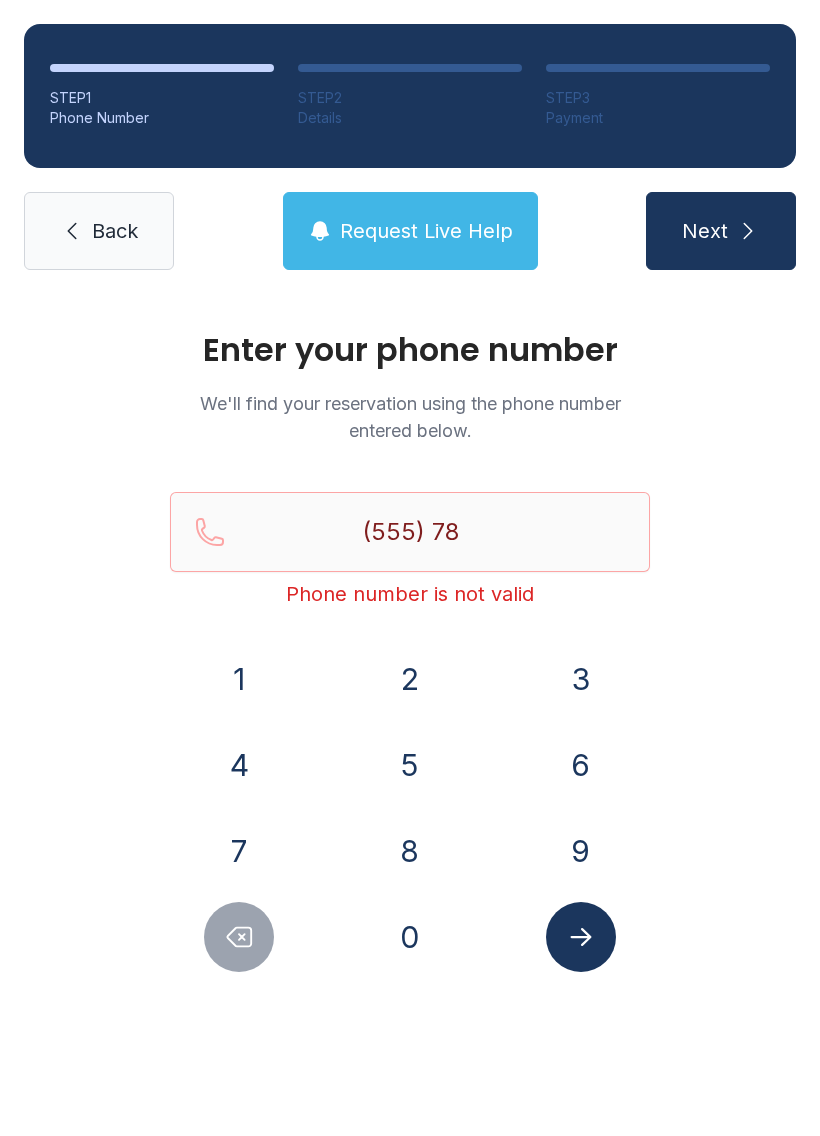 click at bounding box center [239, 937] 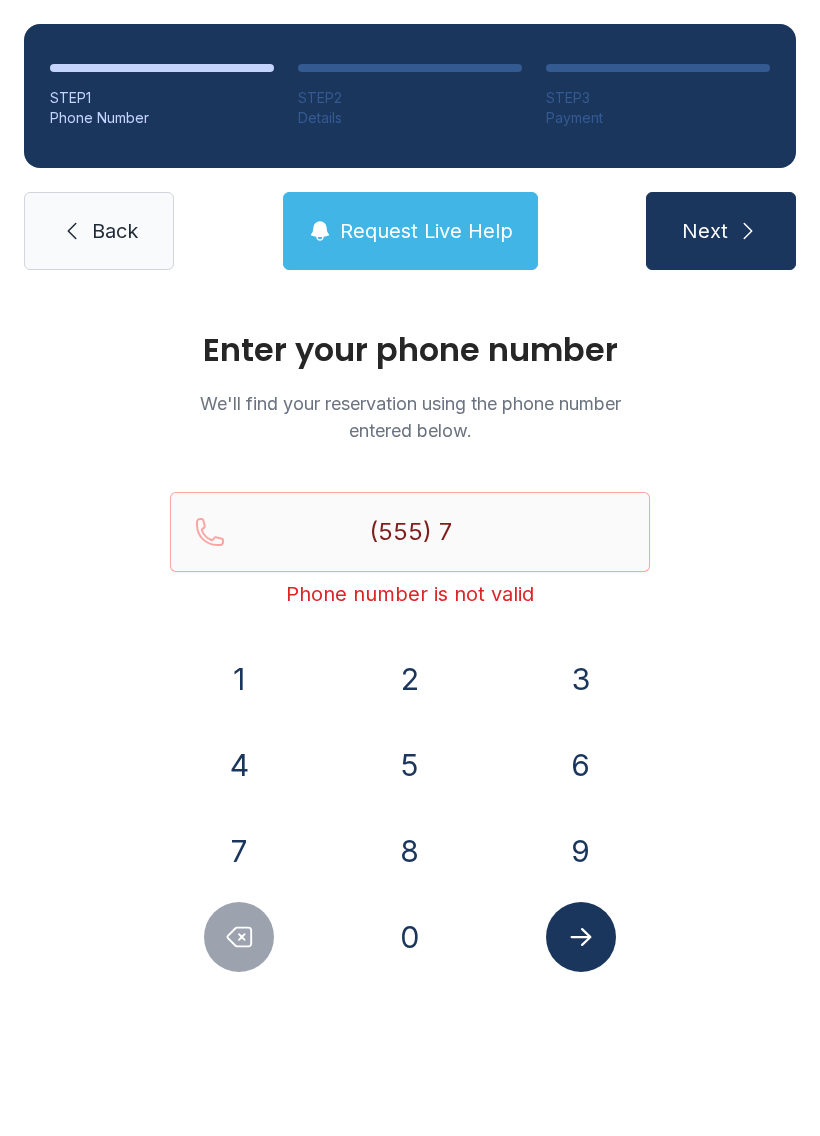 click at bounding box center [239, 937] 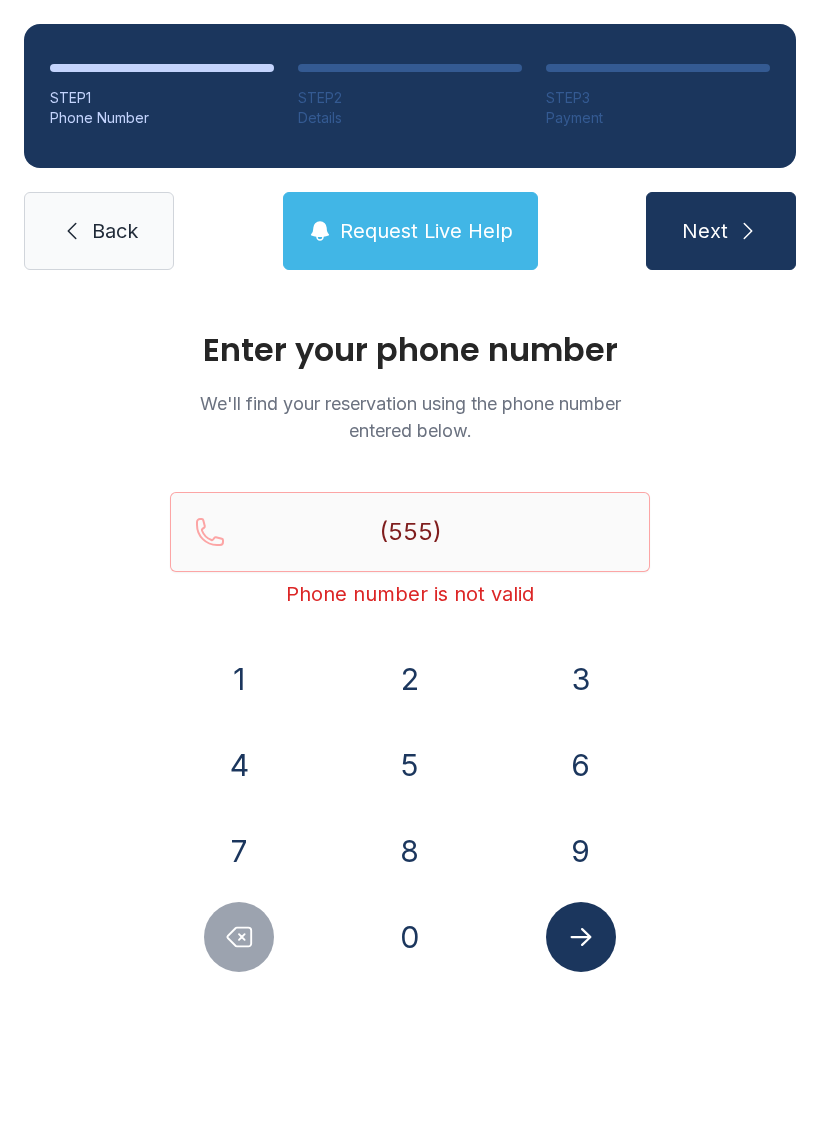 click at bounding box center (239, 937) 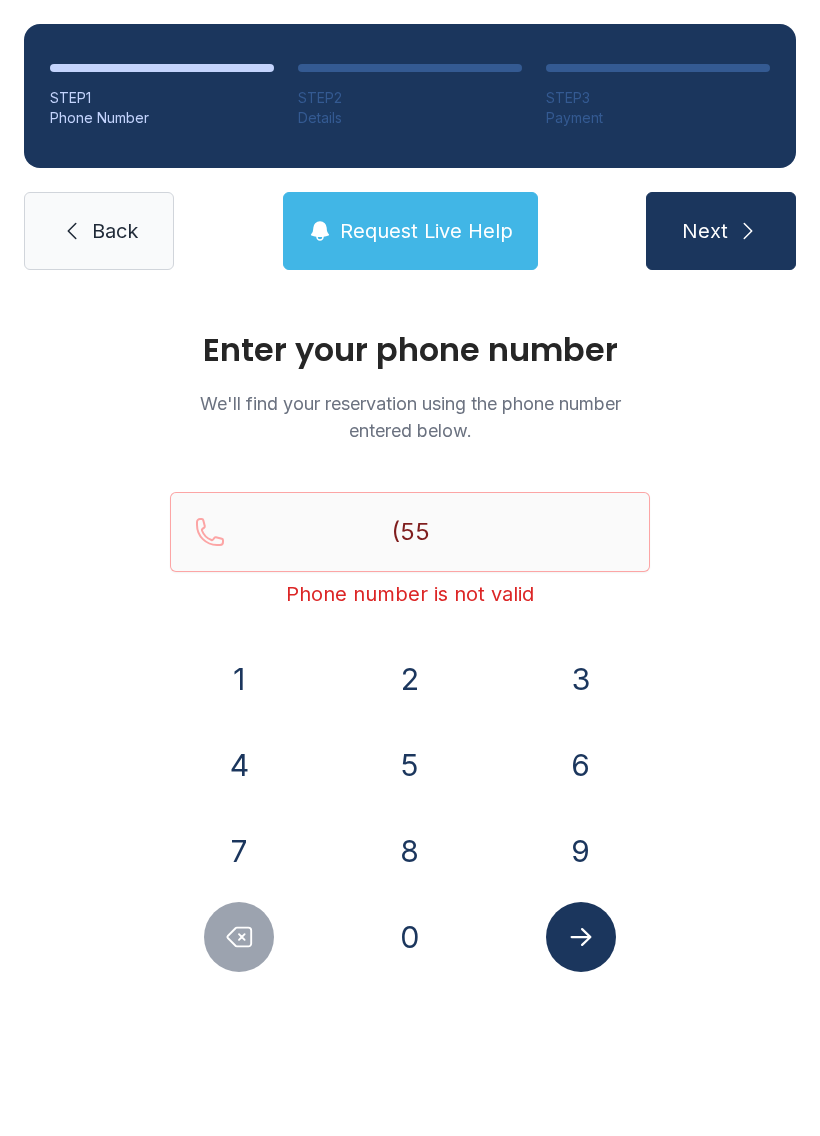click at bounding box center (239, 937) 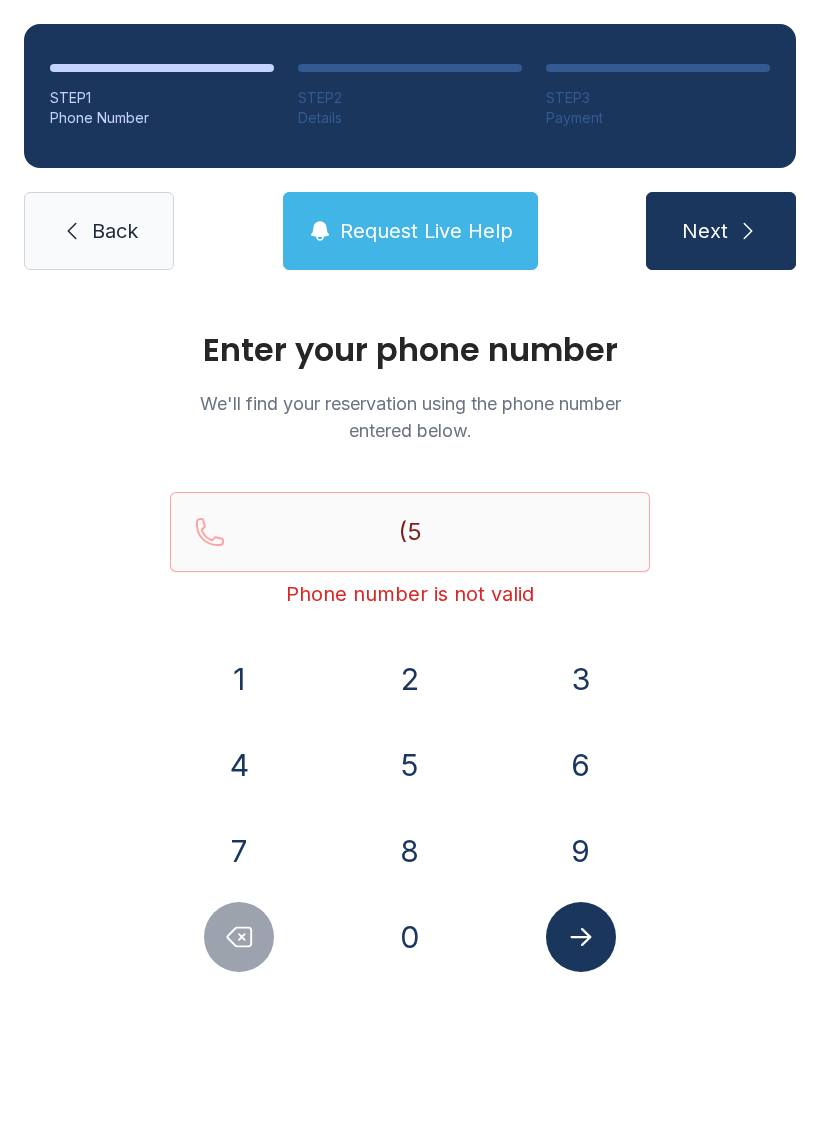 click at bounding box center [239, 937] 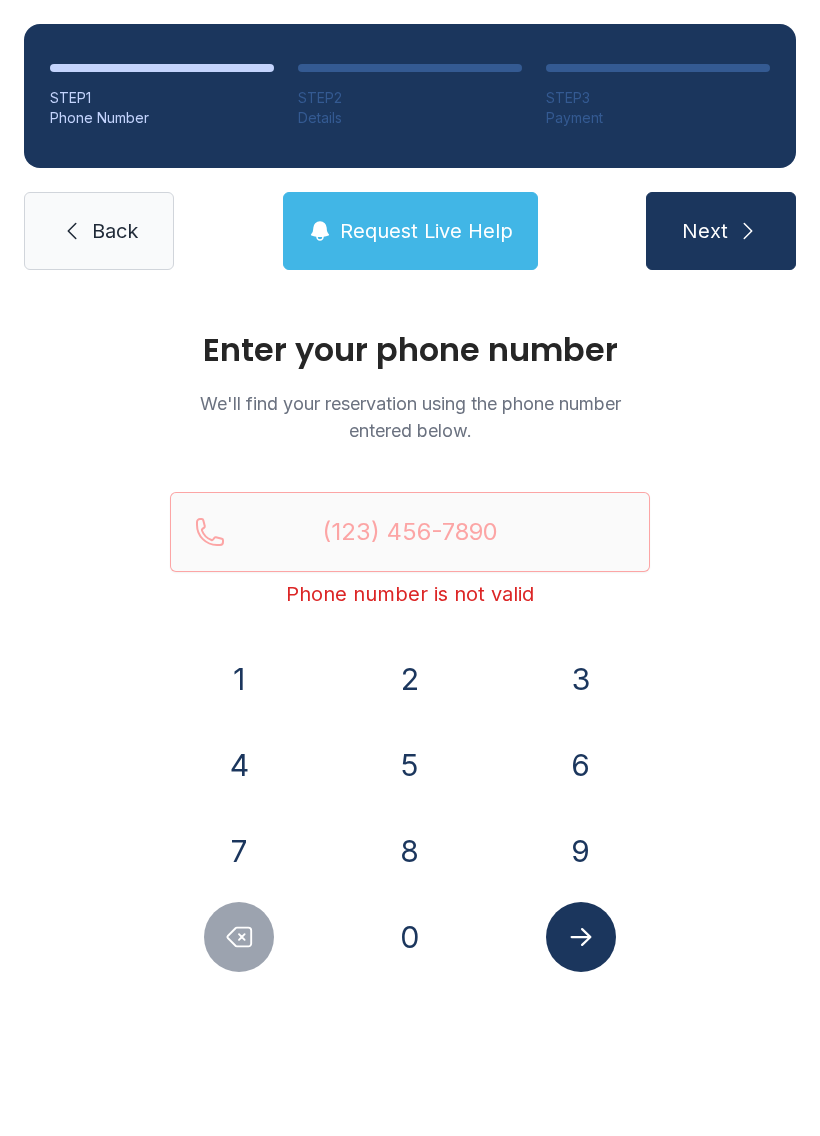 click at bounding box center [239, 937] 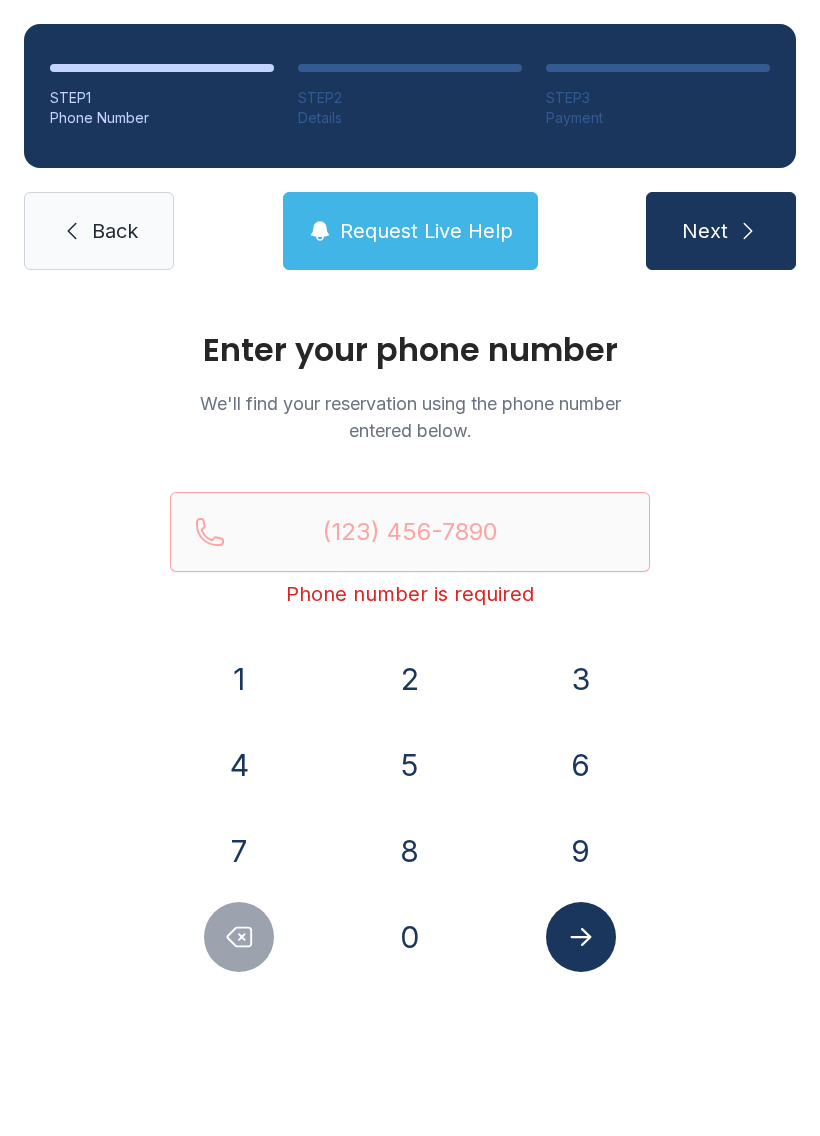 click on "2" at bounding box center [239, 679] 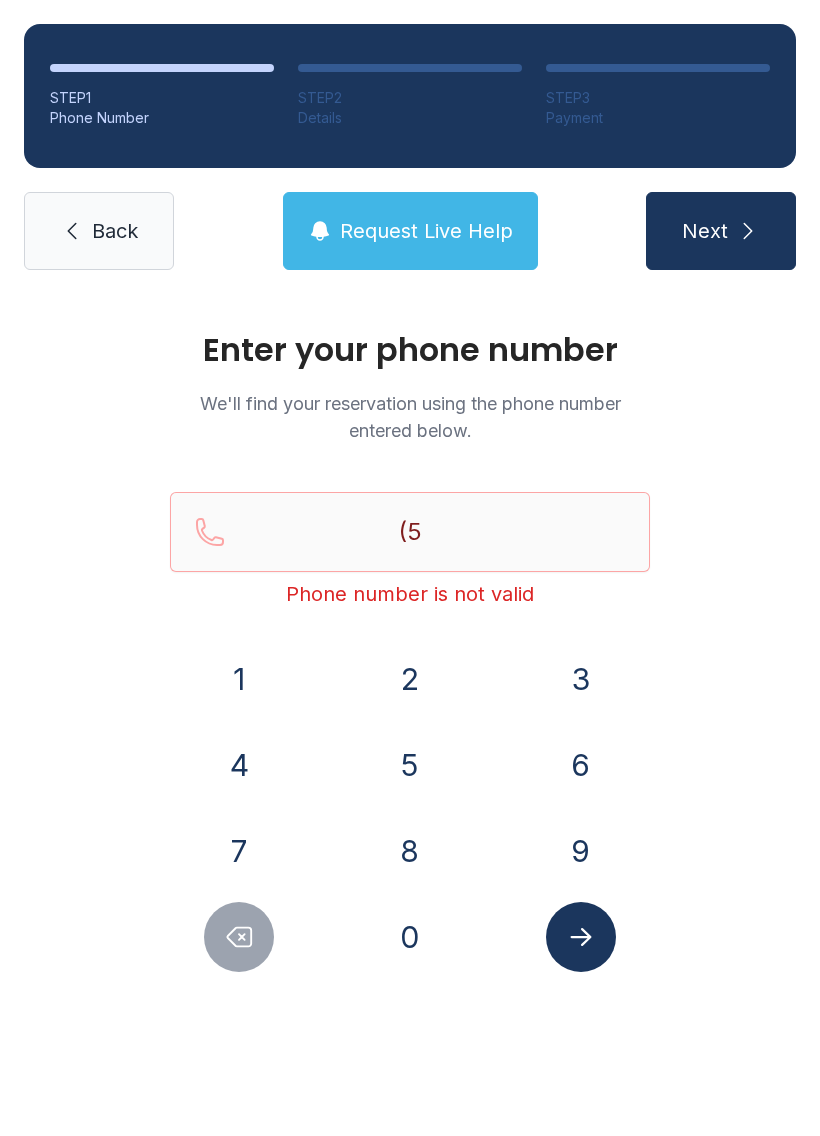 click on "1 2 3 4 5 6 7 8 9 0" at bounding box center (410, 808) 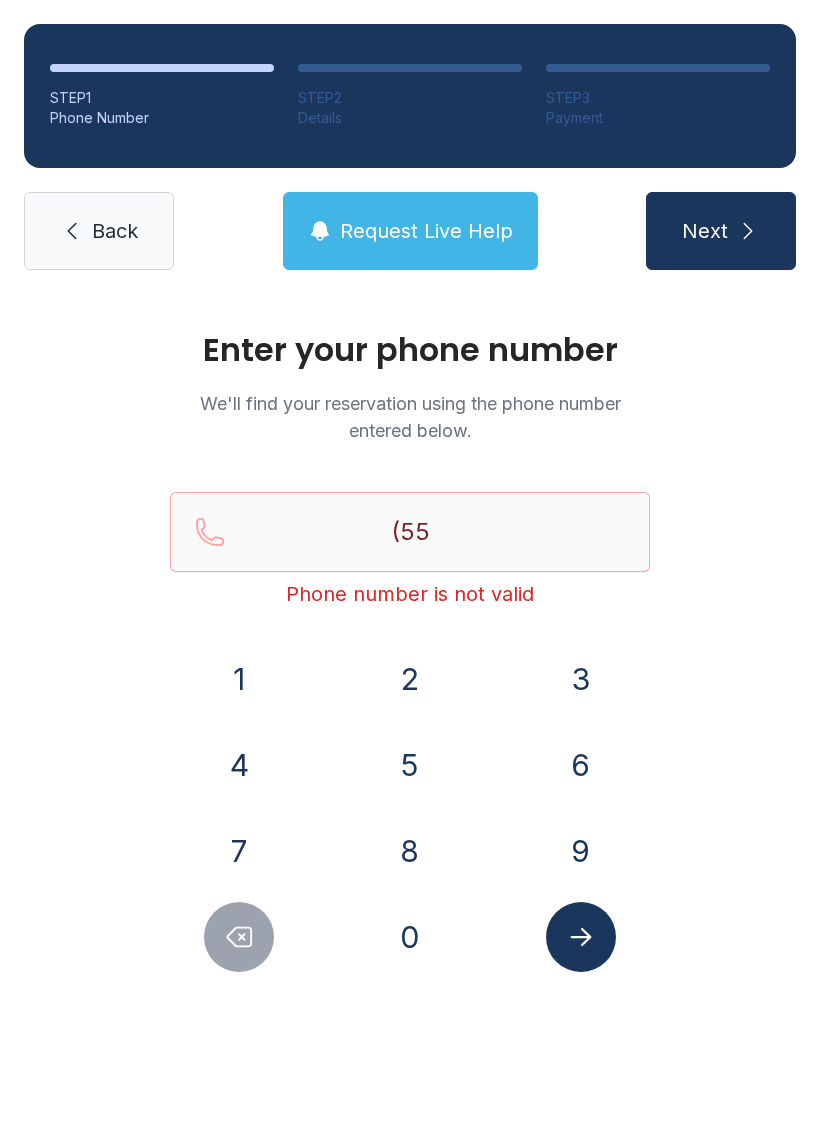 click on "2" at bounding box center (239, 679) 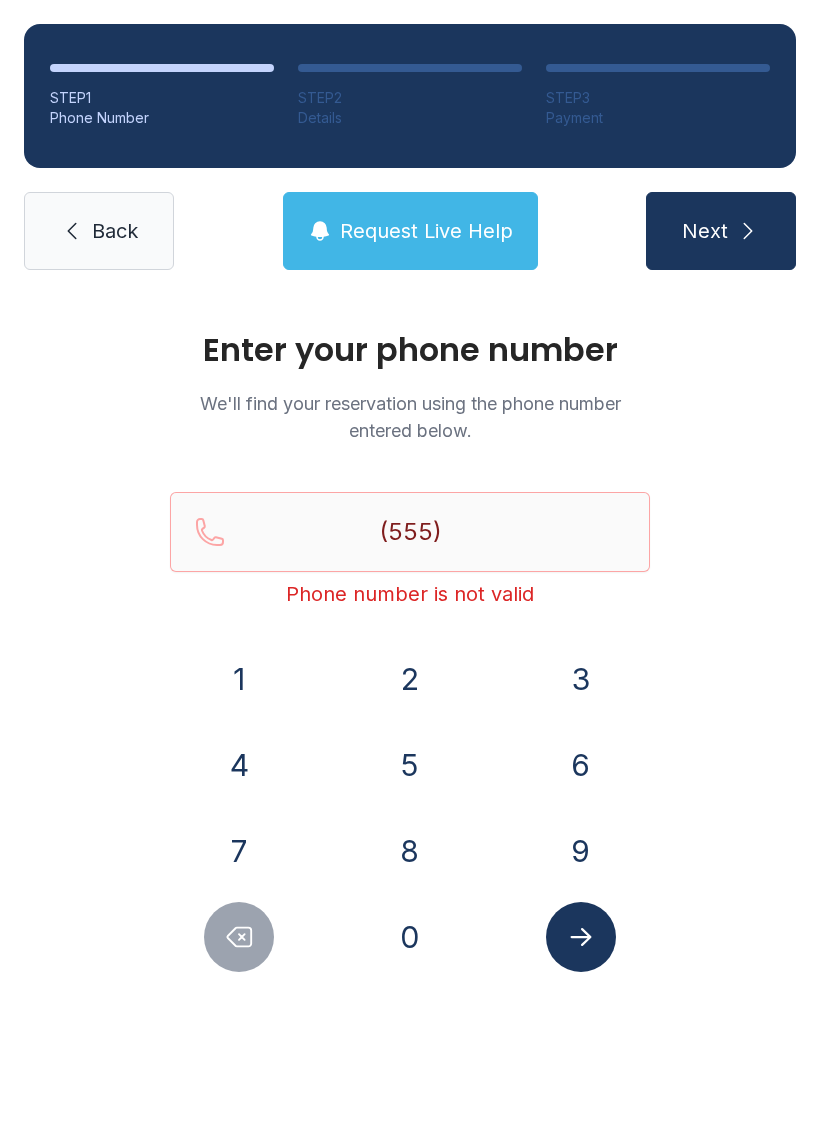click on "3" at bounding box center (239, 679) 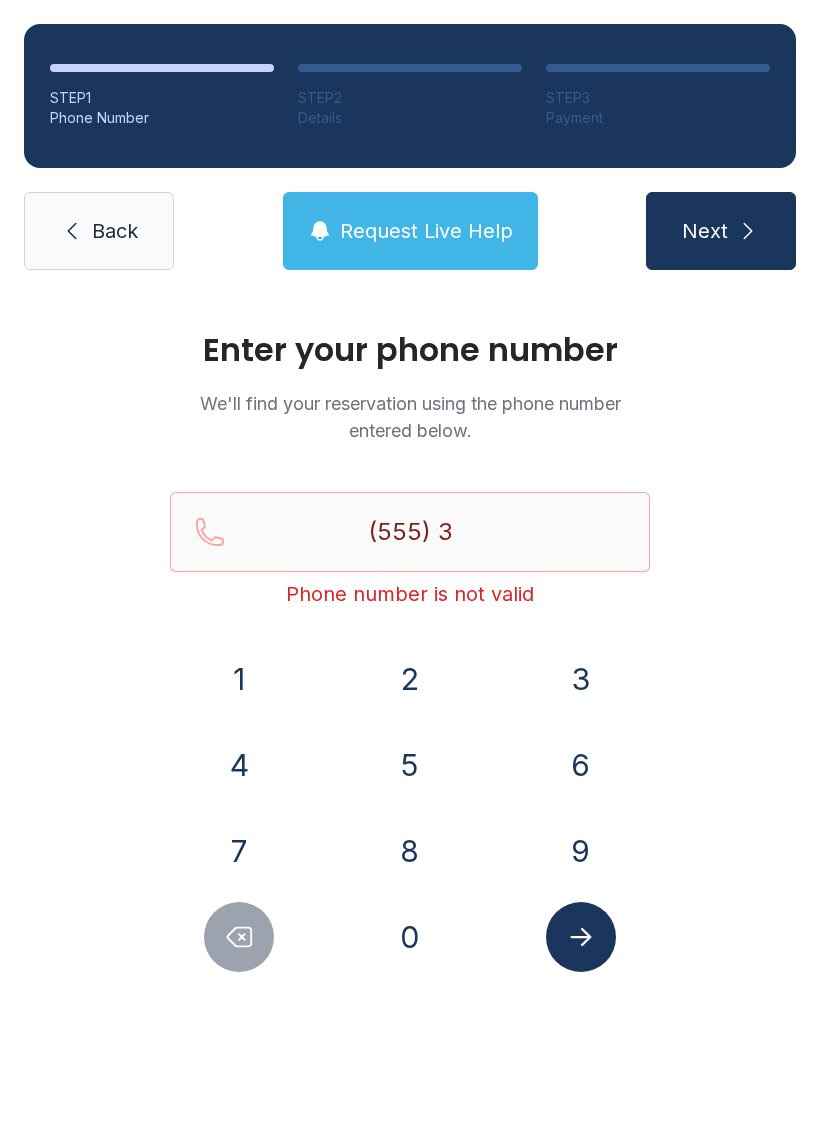 click on "4" at bounding box center (239, 679) 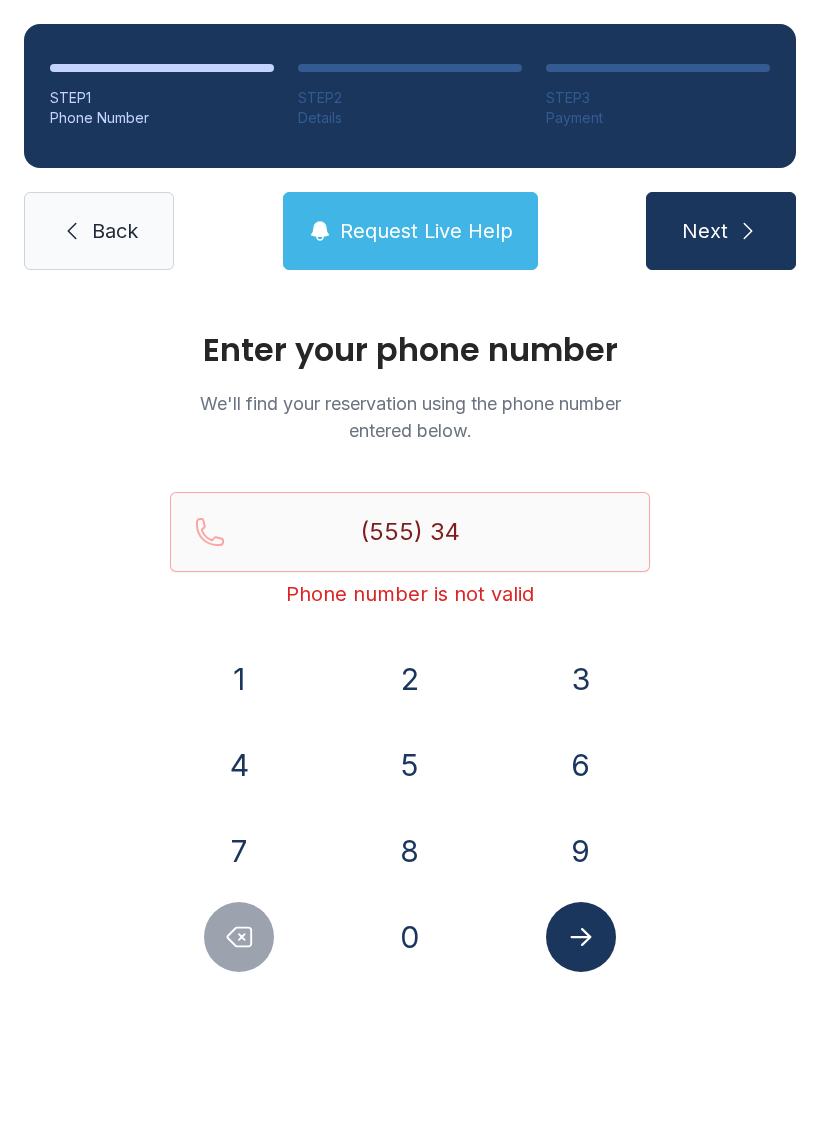 click on "9" at bounding box center [239, 679] 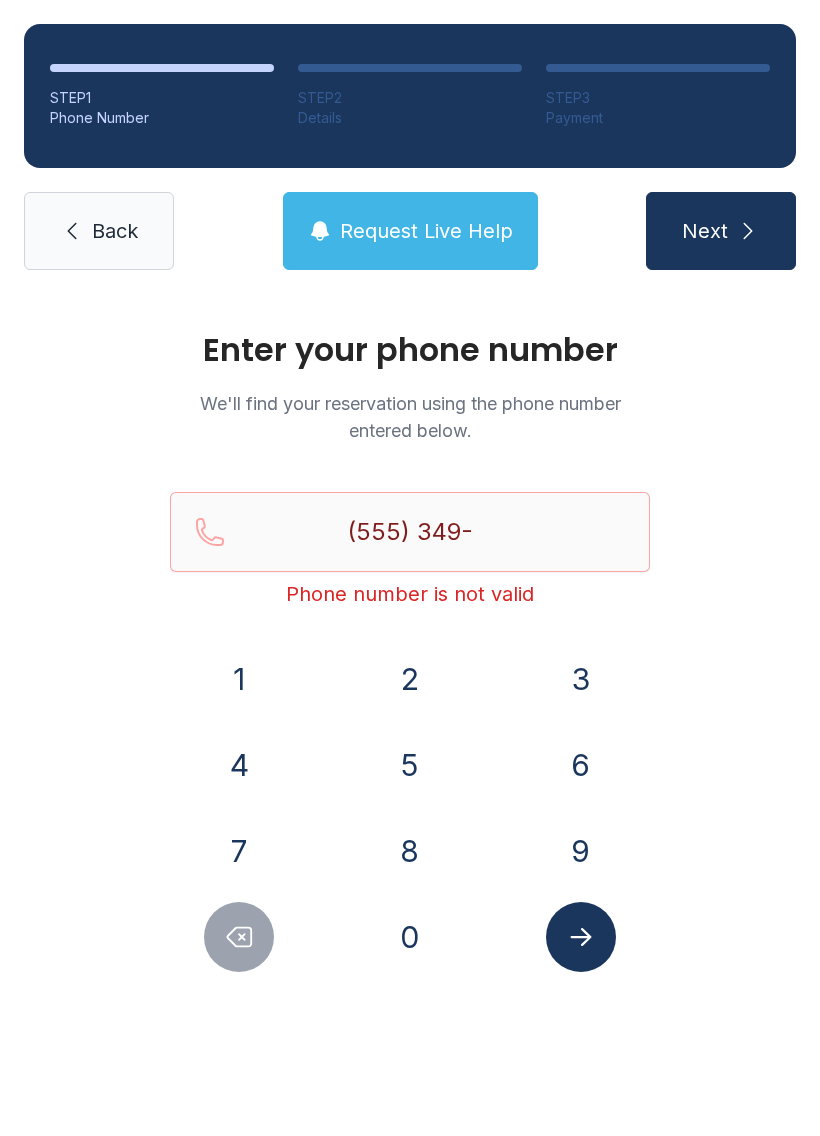 click on "1" at bounding box center (239, 679) 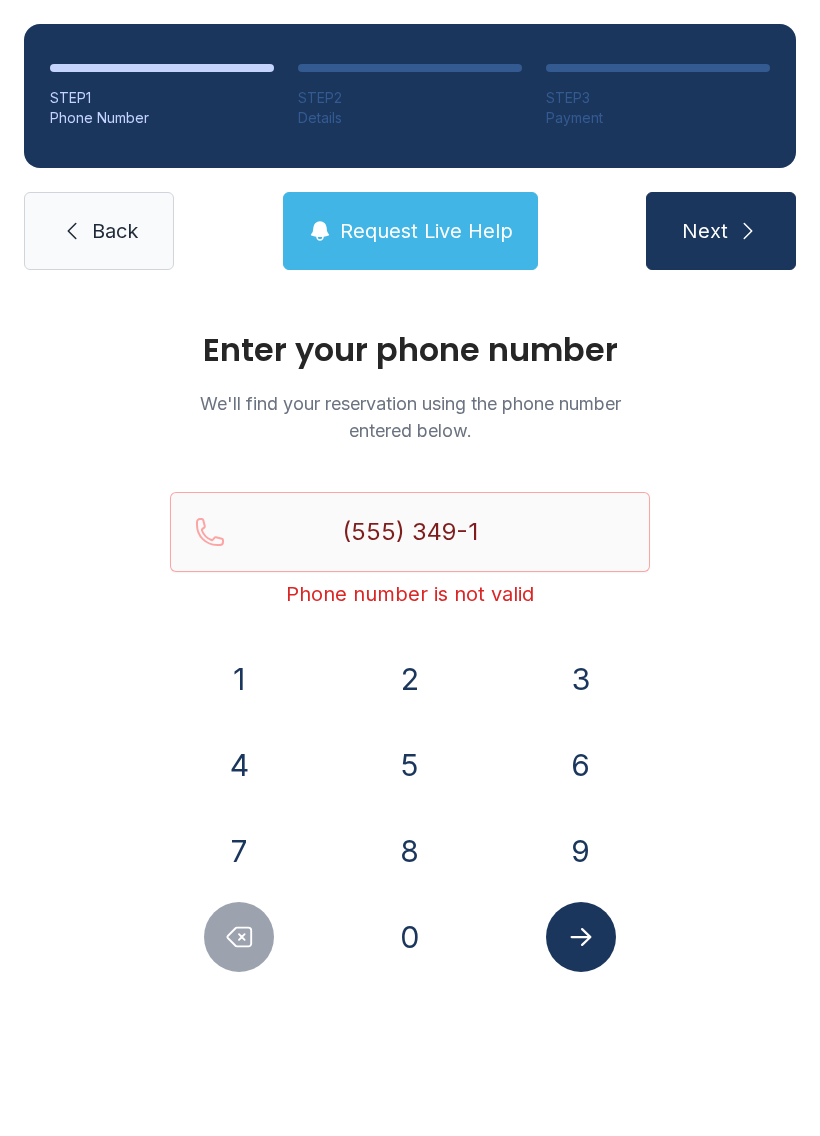 click at bounding box center [239, 937] 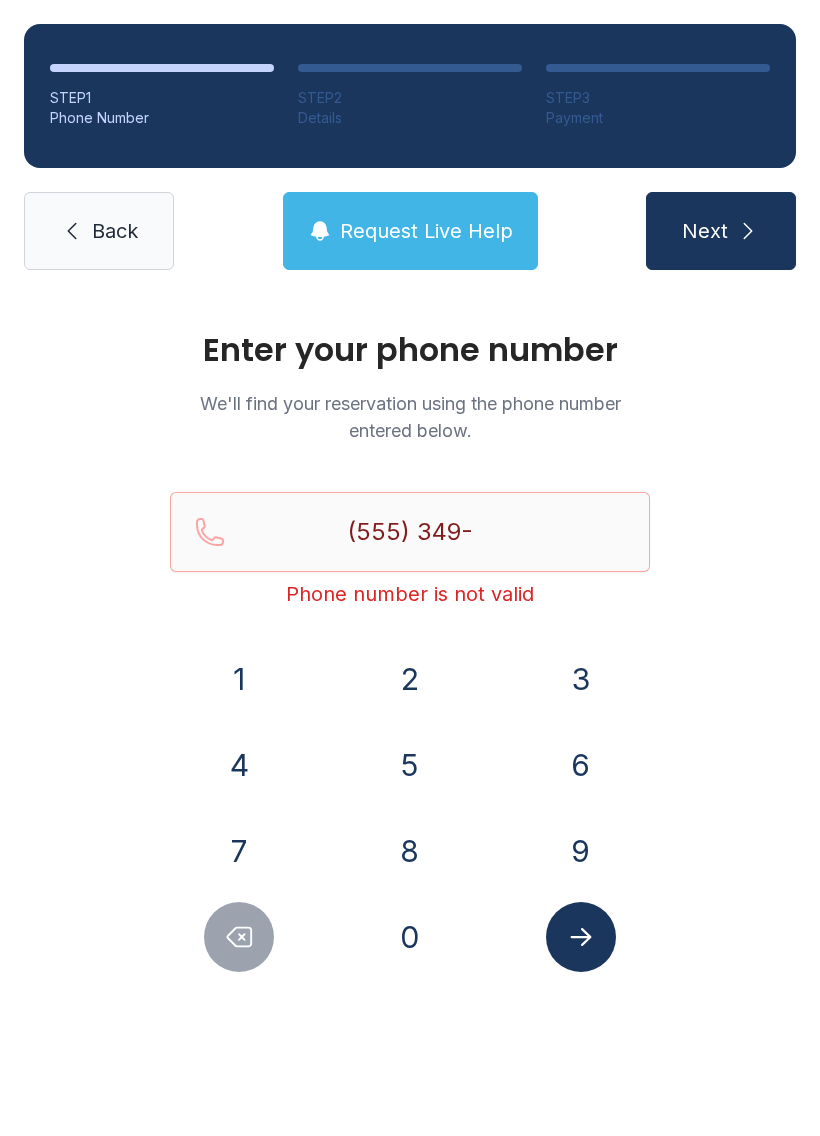 click on "5" at bounding box center [239, 679] 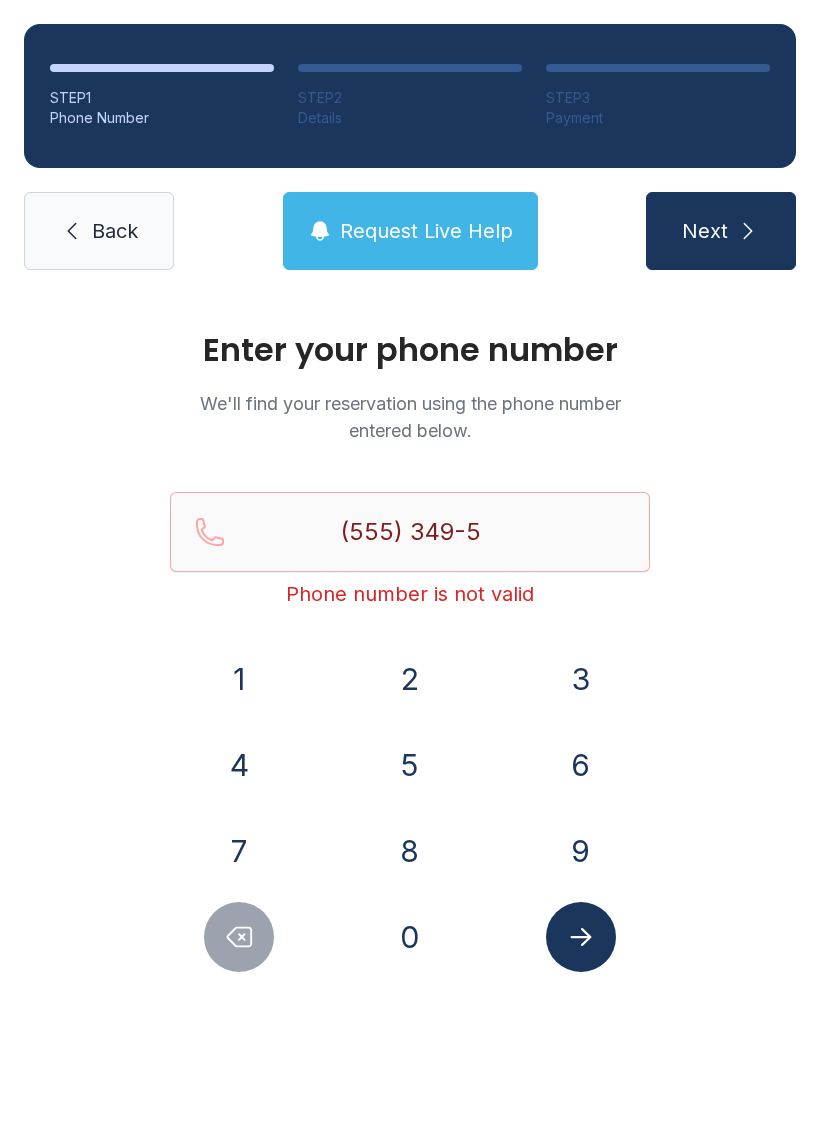 click on "1" at bounding box center (239, 679) 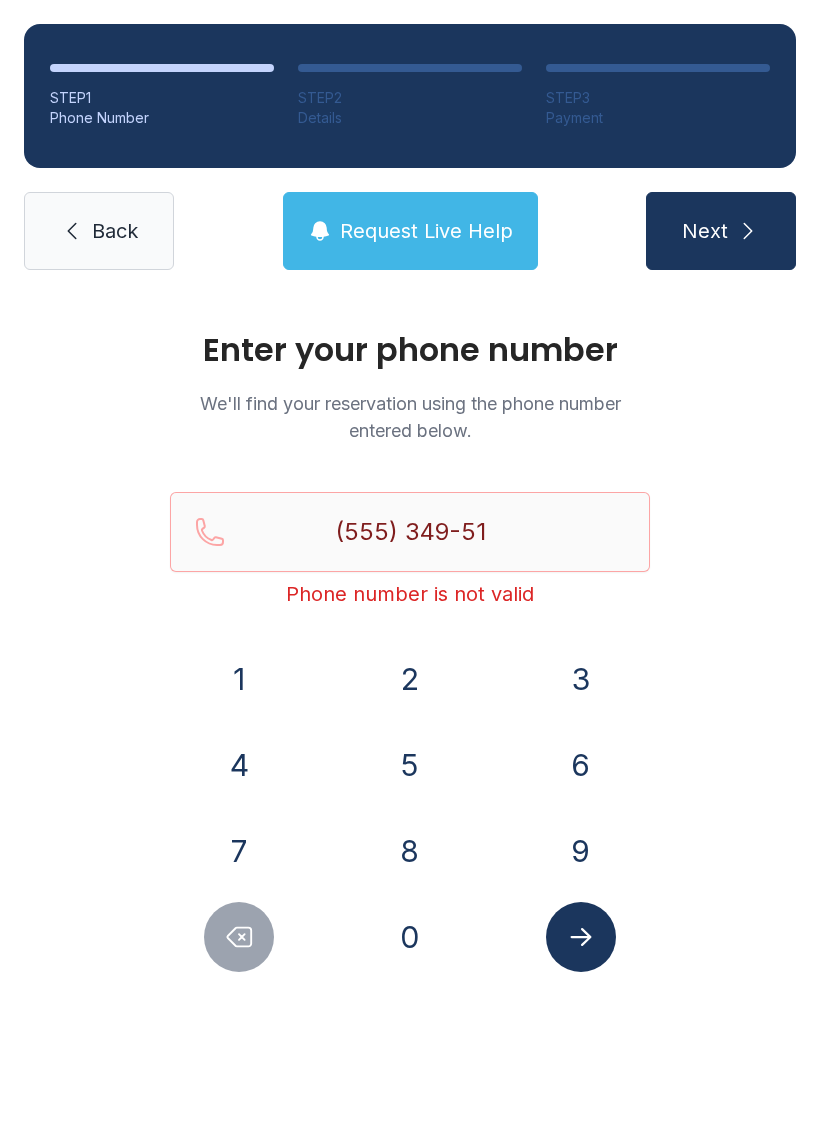 click on "1" at bounding box center (239, 679) 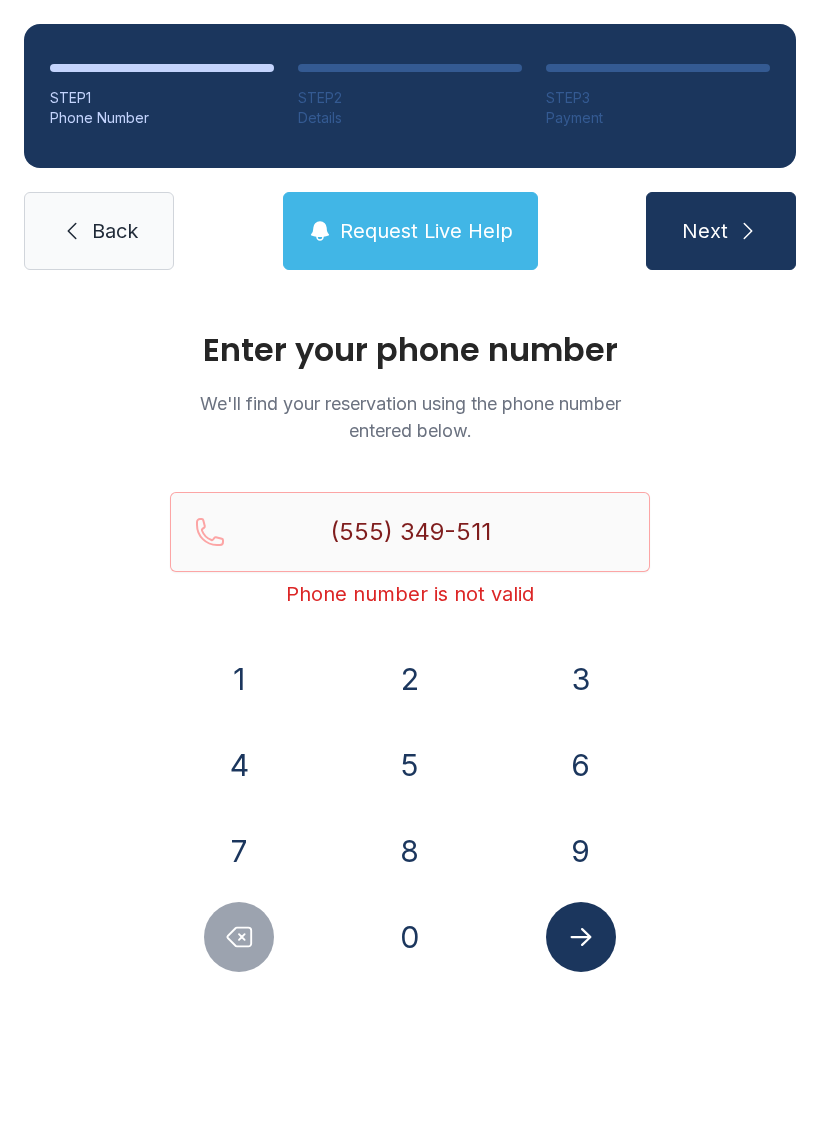 click on "9" at bounding box center (239, 679) 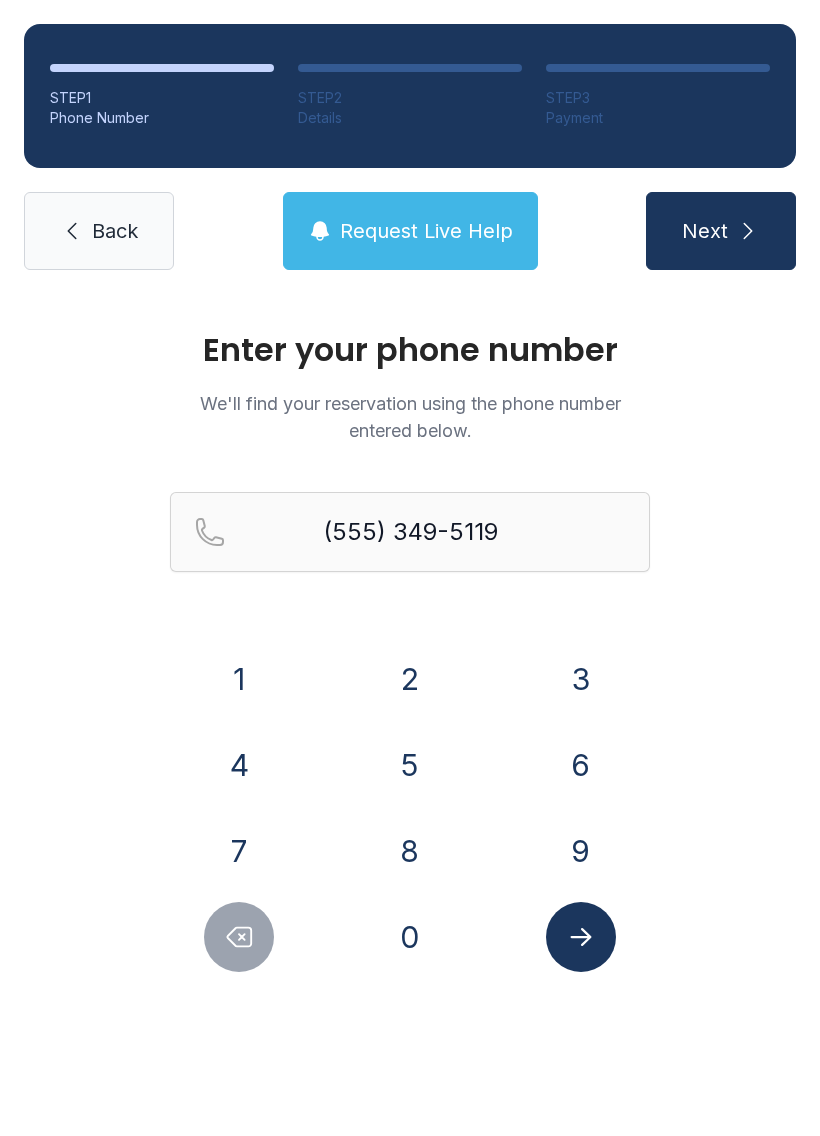 click at bounding box center (581, 937) 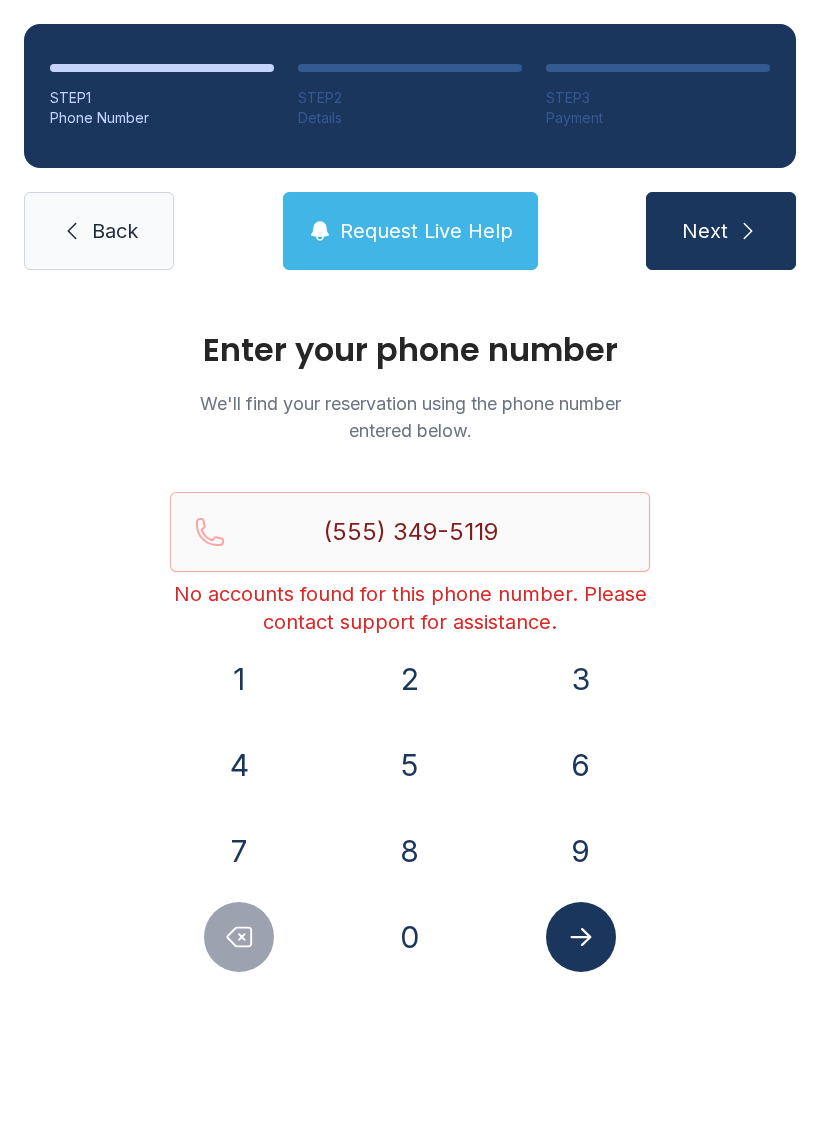 click at bounding box center (239, 937) 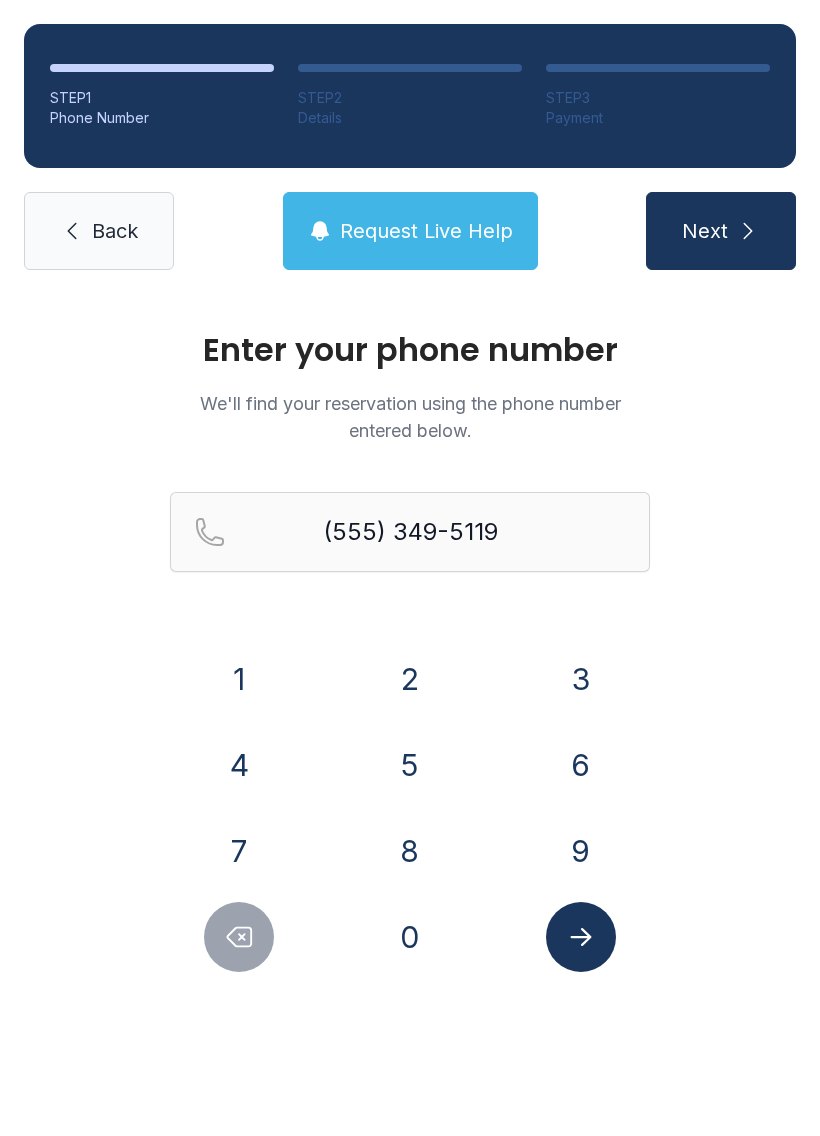 click at bounding box center (239, 937) 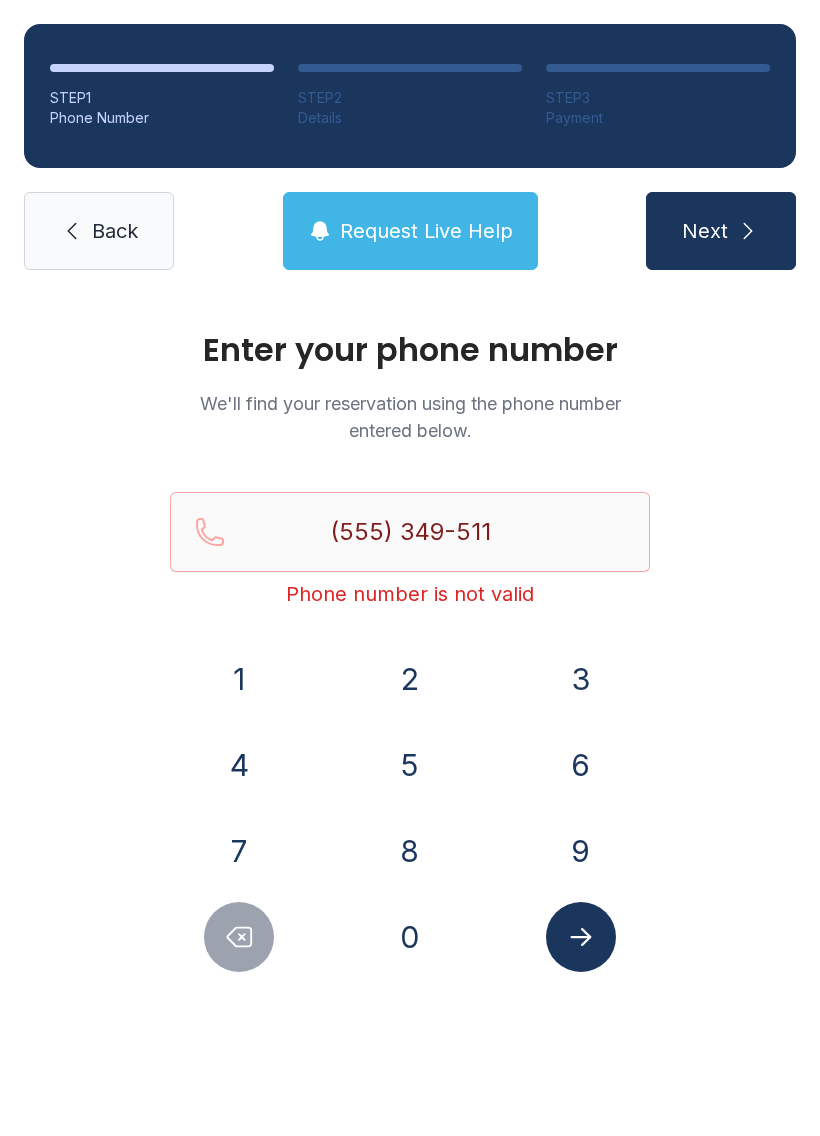 click at bounding box center (239, 937) 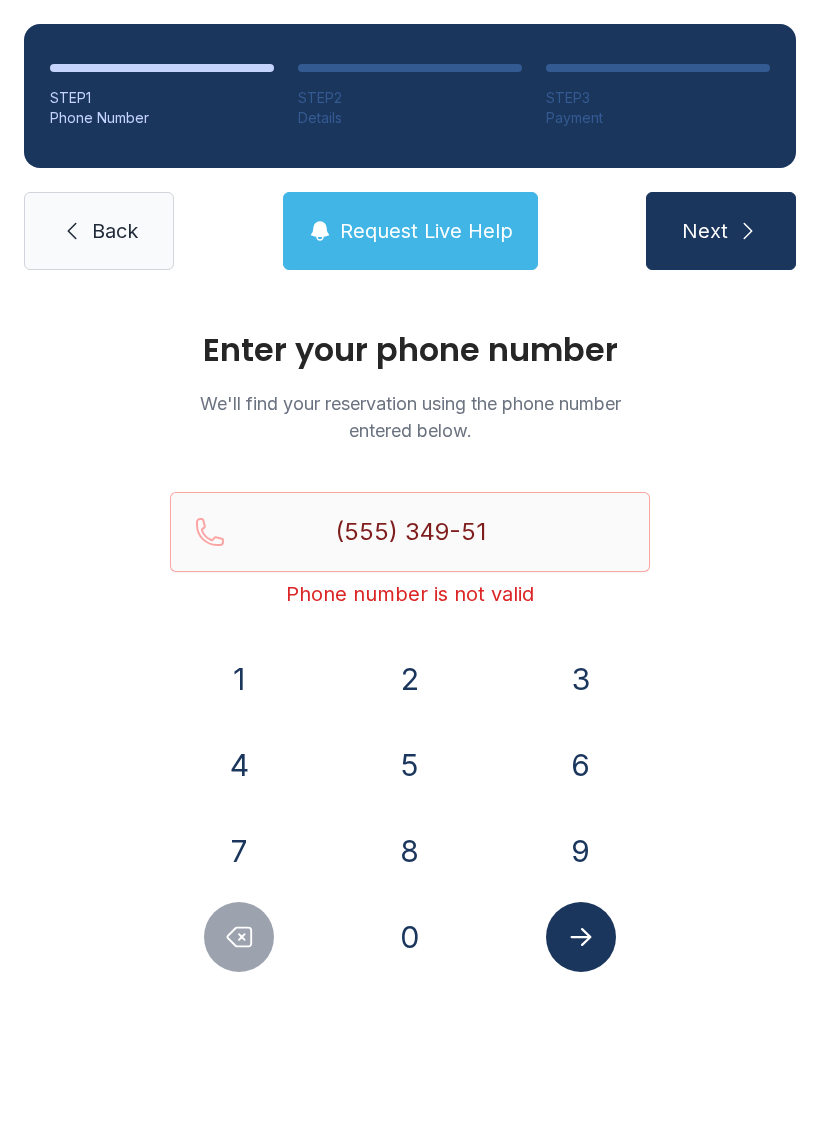 click at bounding box center [240, 937] 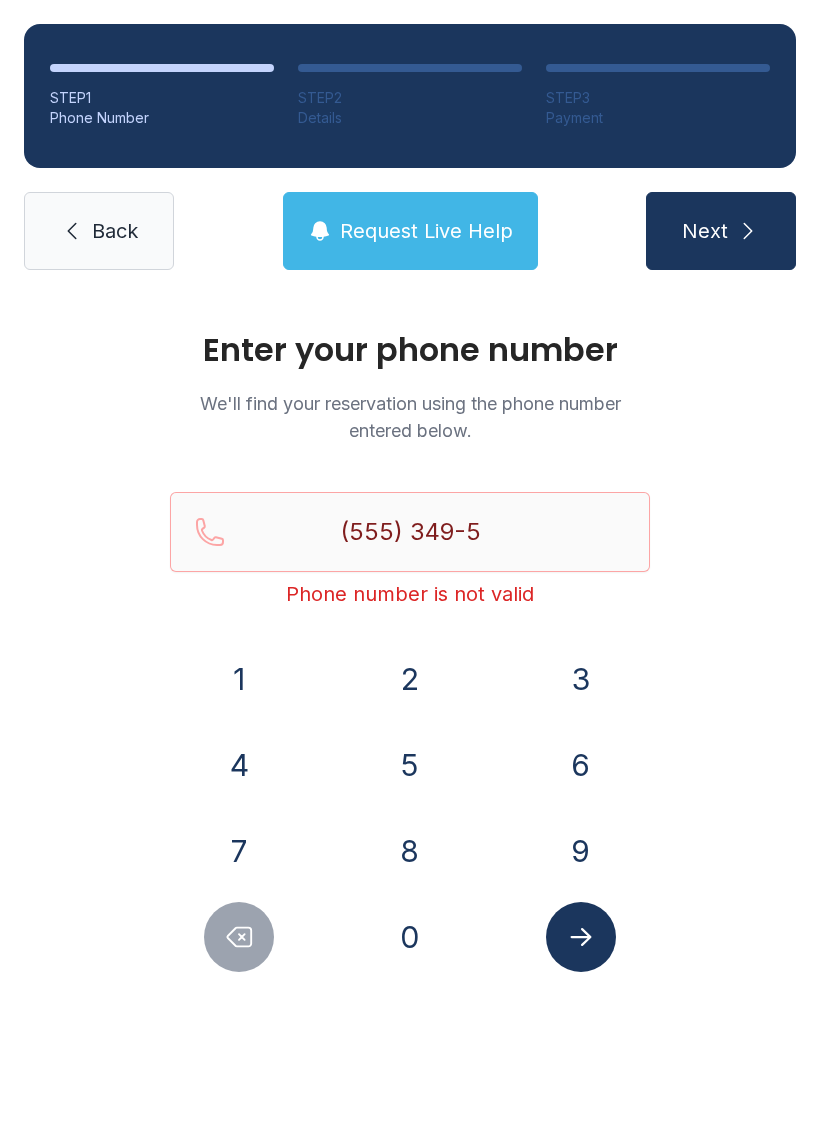 click at bounding box center [240, 937] 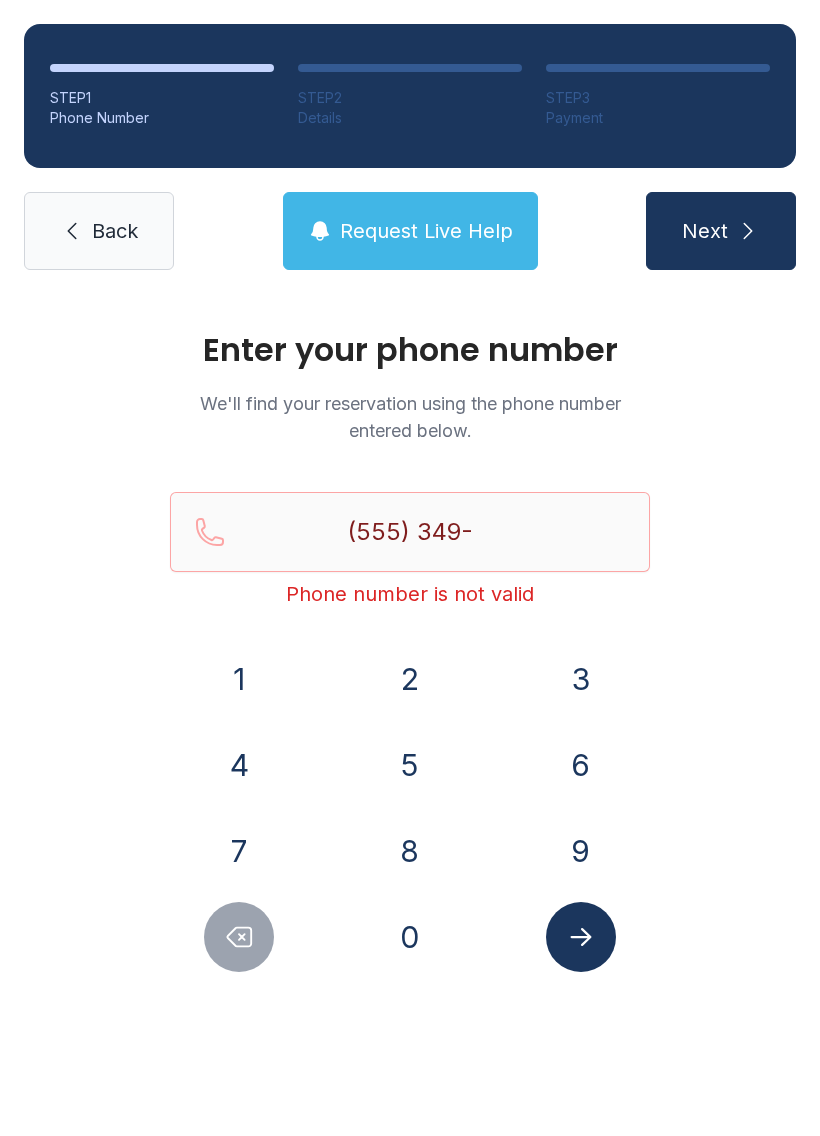 click at bounding box center [239, 937] 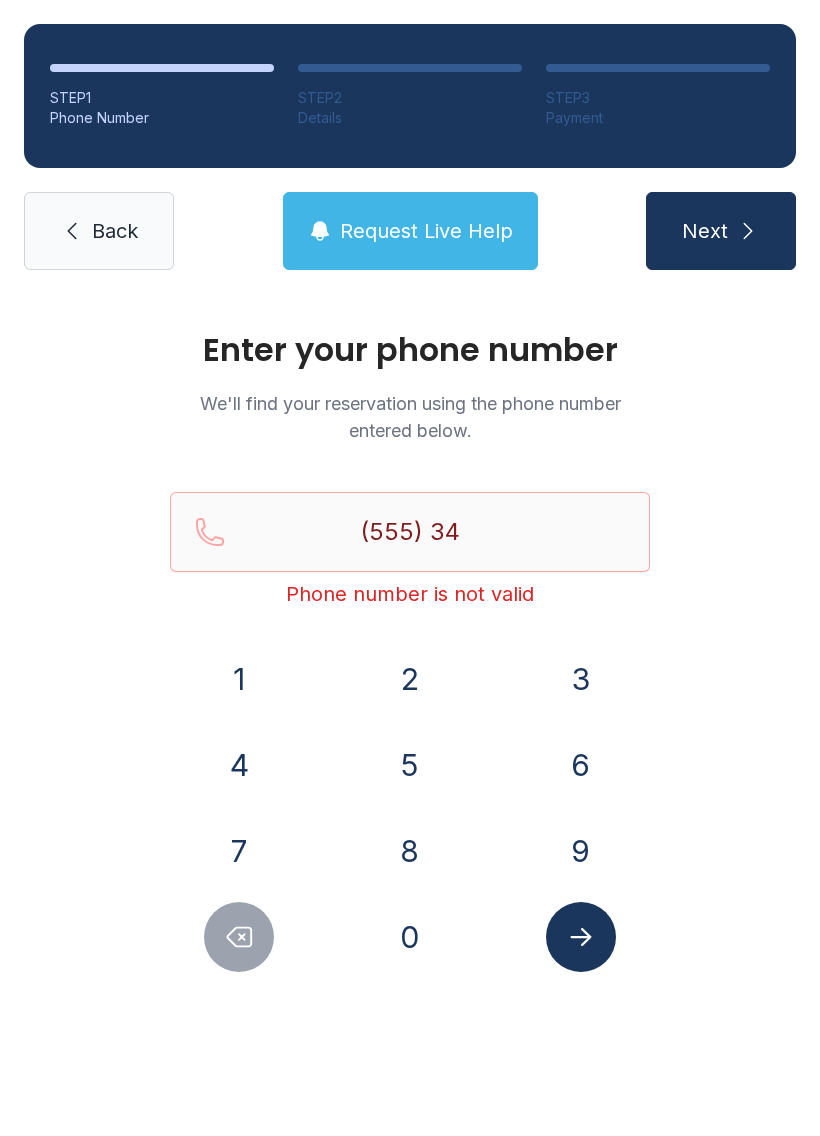 click at bounding box center (239, 937) 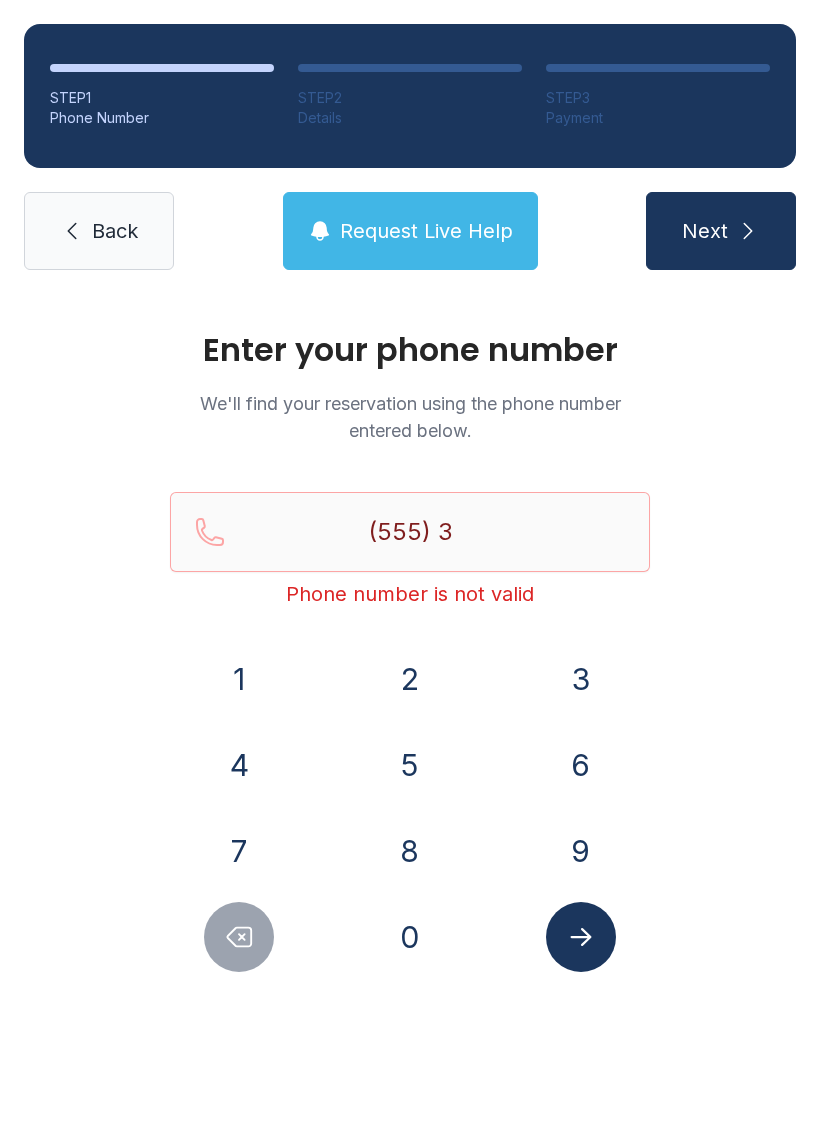 click at bounding box center [239, 937] 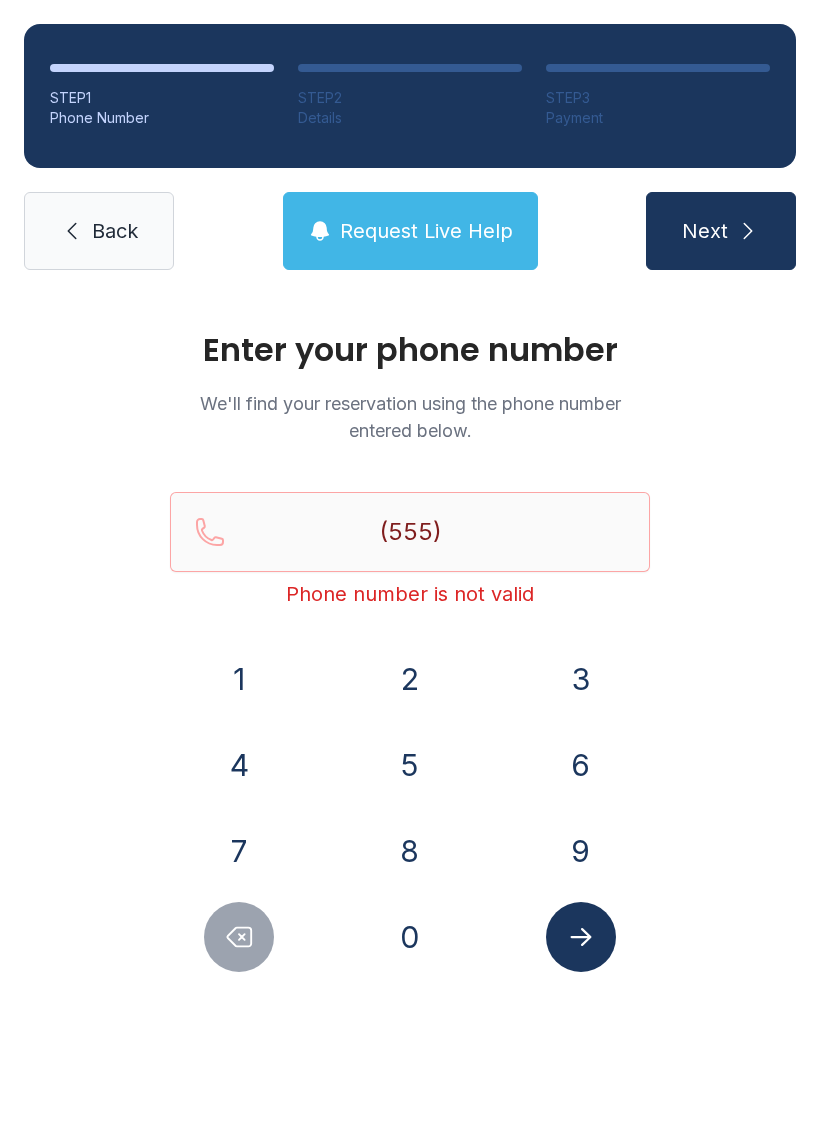 click at bounding box center [239, 937] 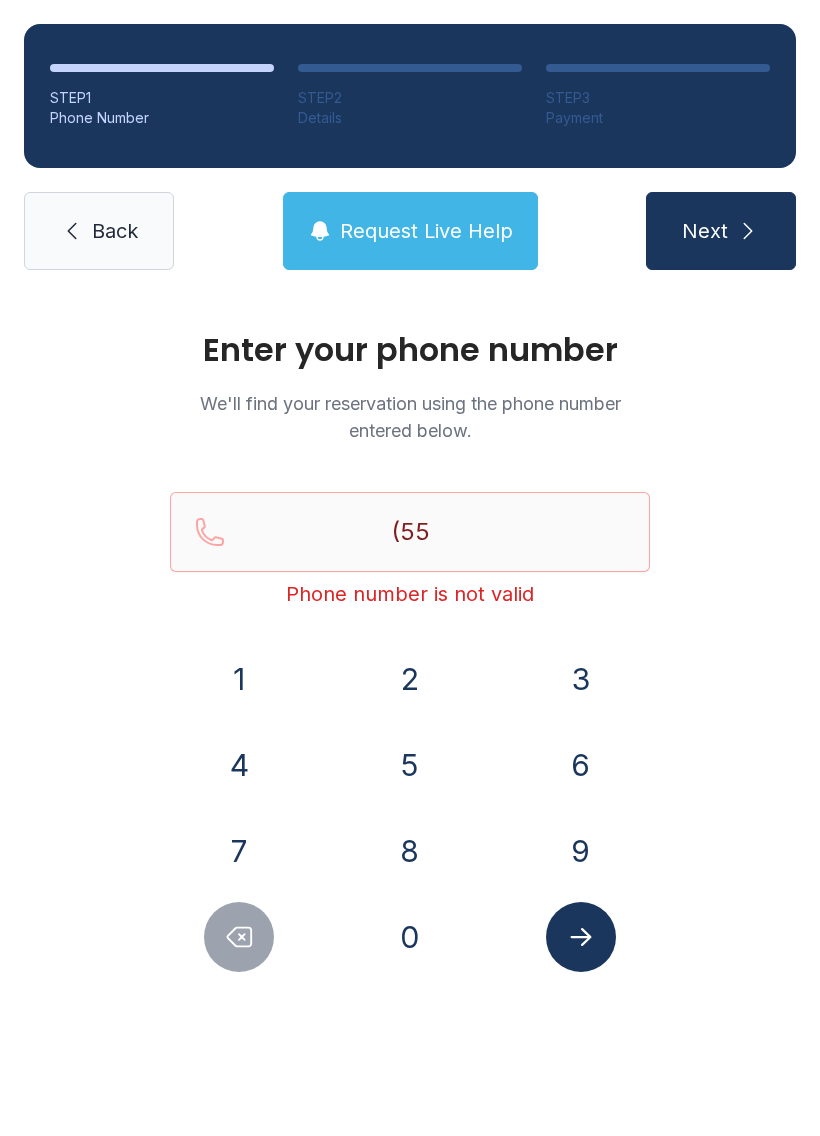click on "2" at bounding box center [239, 679] 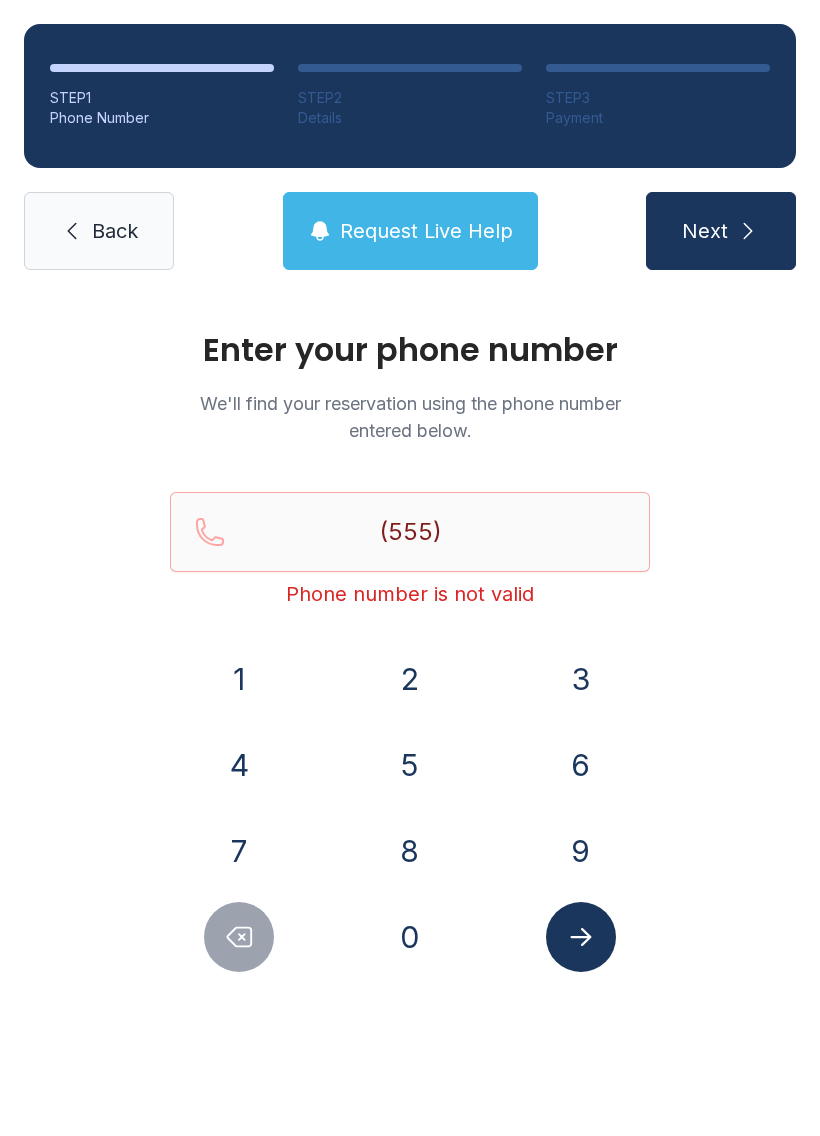 click on "7" at bounding box center (239, 679) 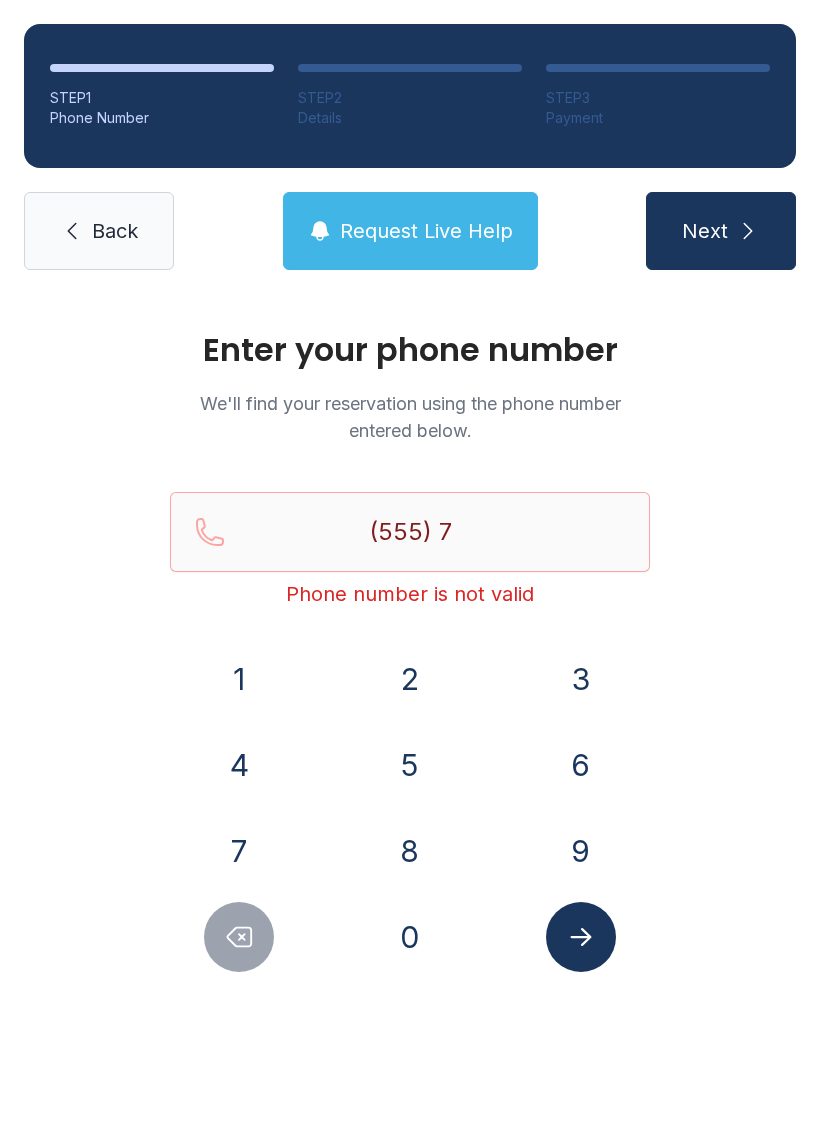 click on "8" at bounding box center [239, 679] 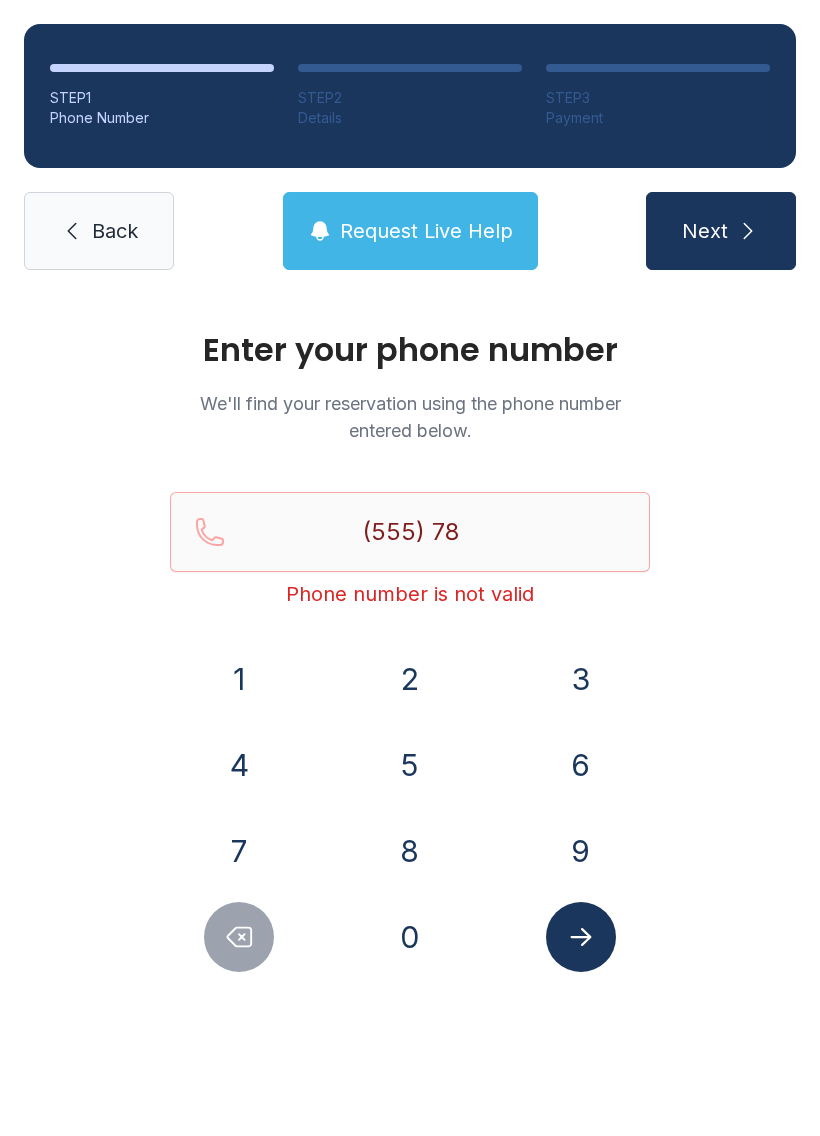 click on "8" at bounding box center [239, 679] 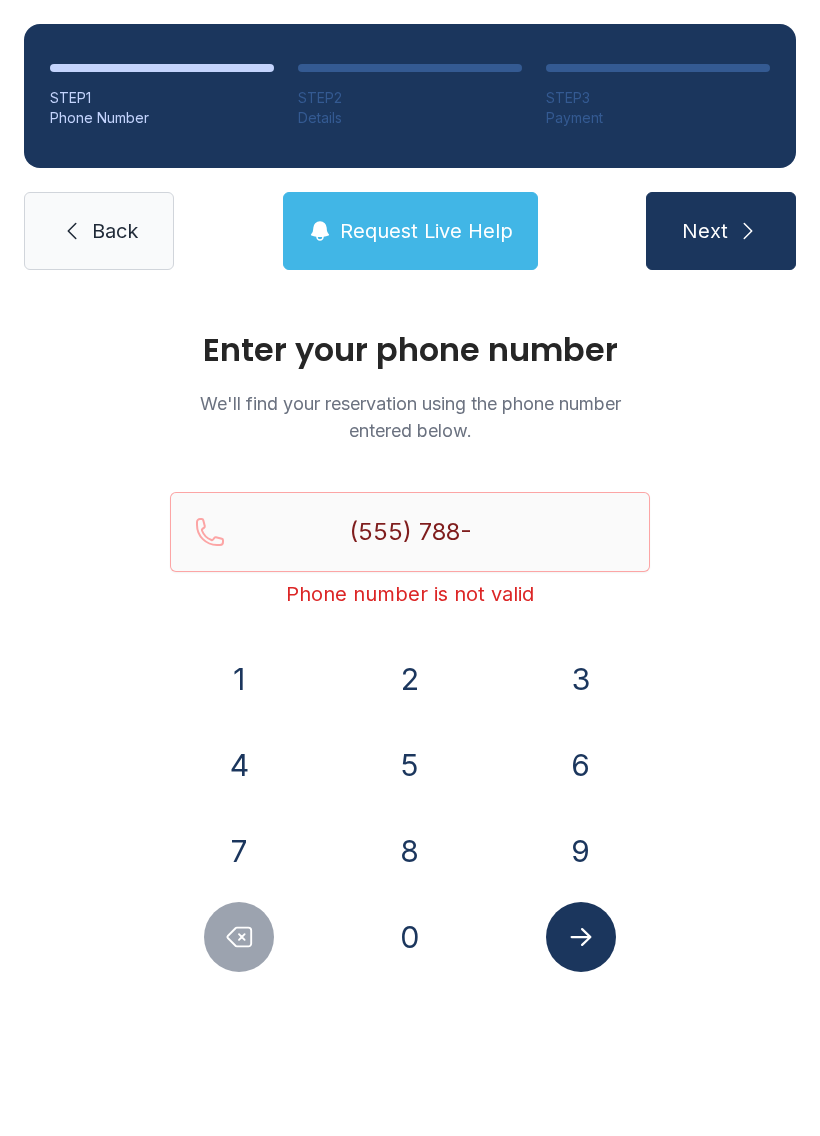 click on "3" at bounding box center (239, 679) 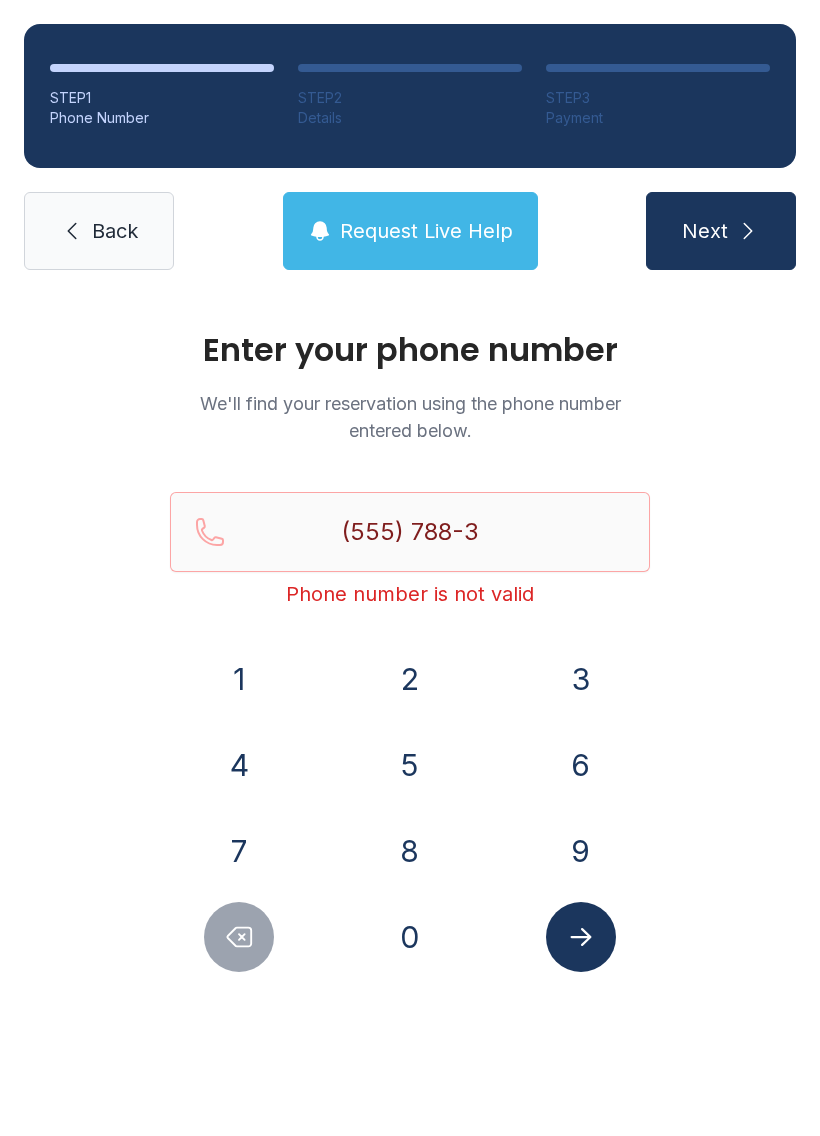 click on "5" at bounding box center [239, 679] 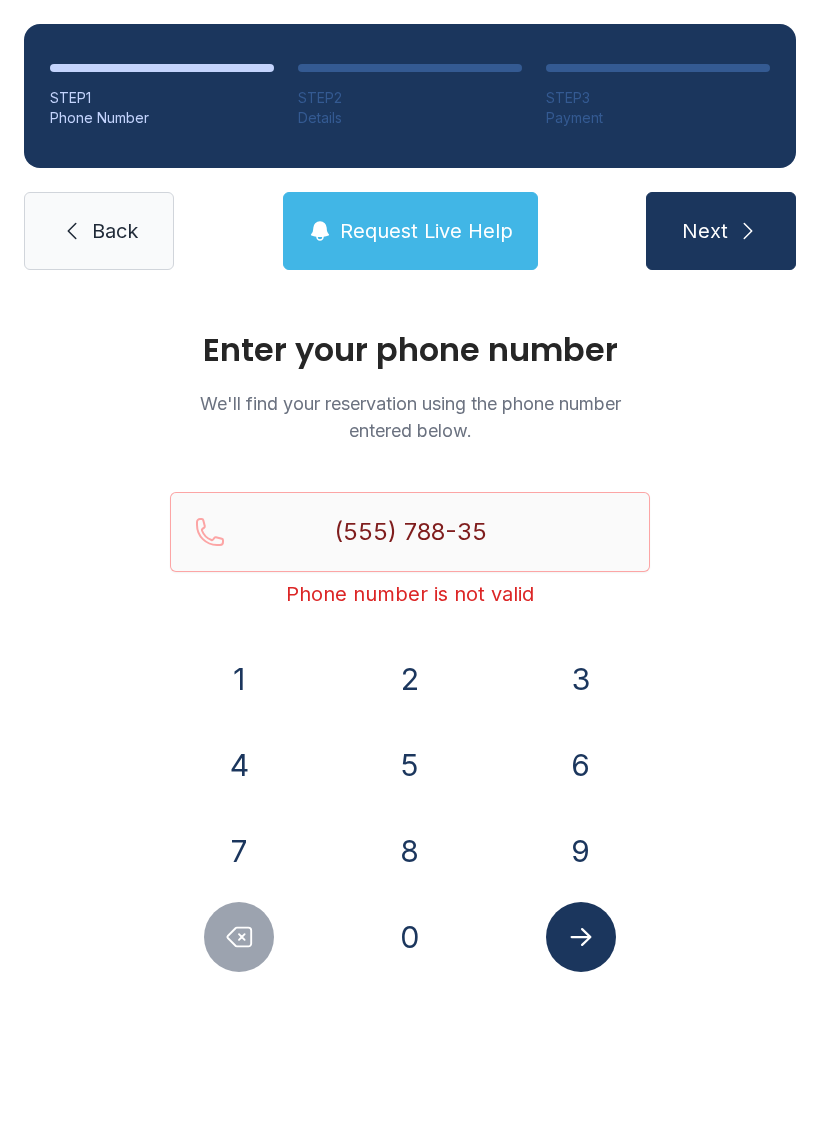 click on "2" at bounding box center (239, 679) 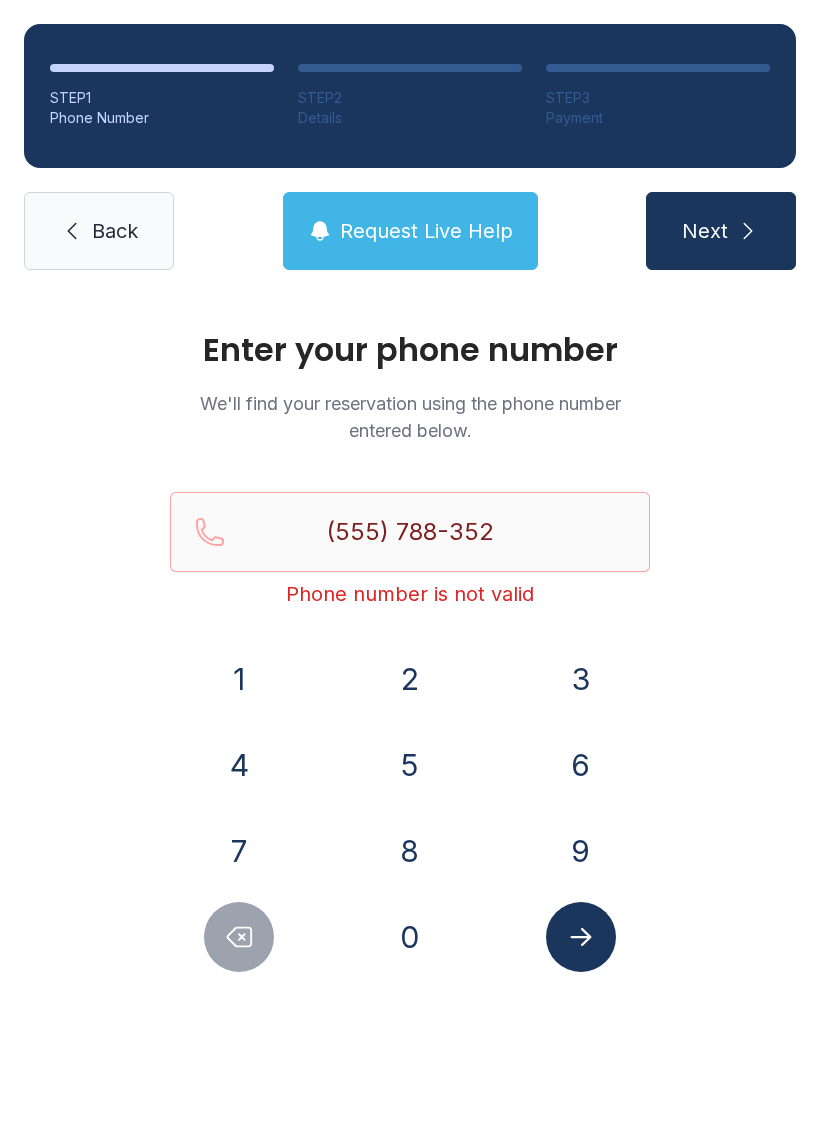click on "6" at bounding box center [239, 679] 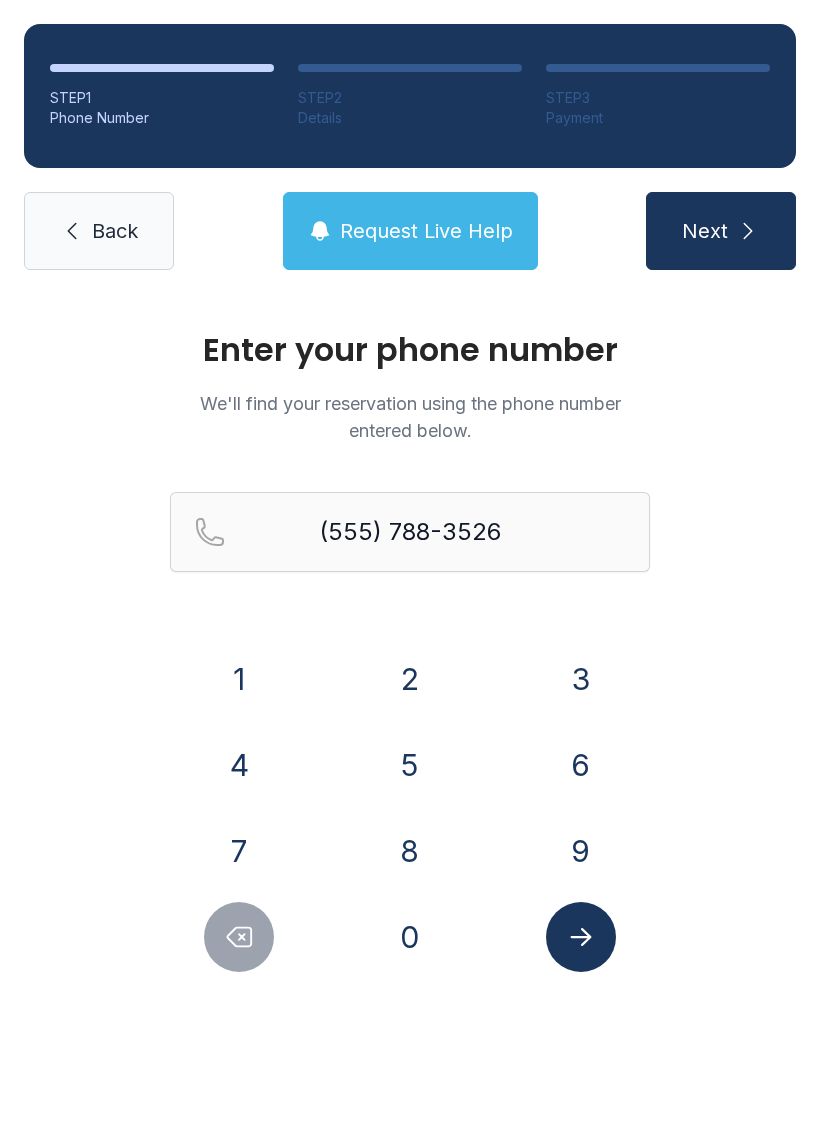 click at bounding box center [580, 937] 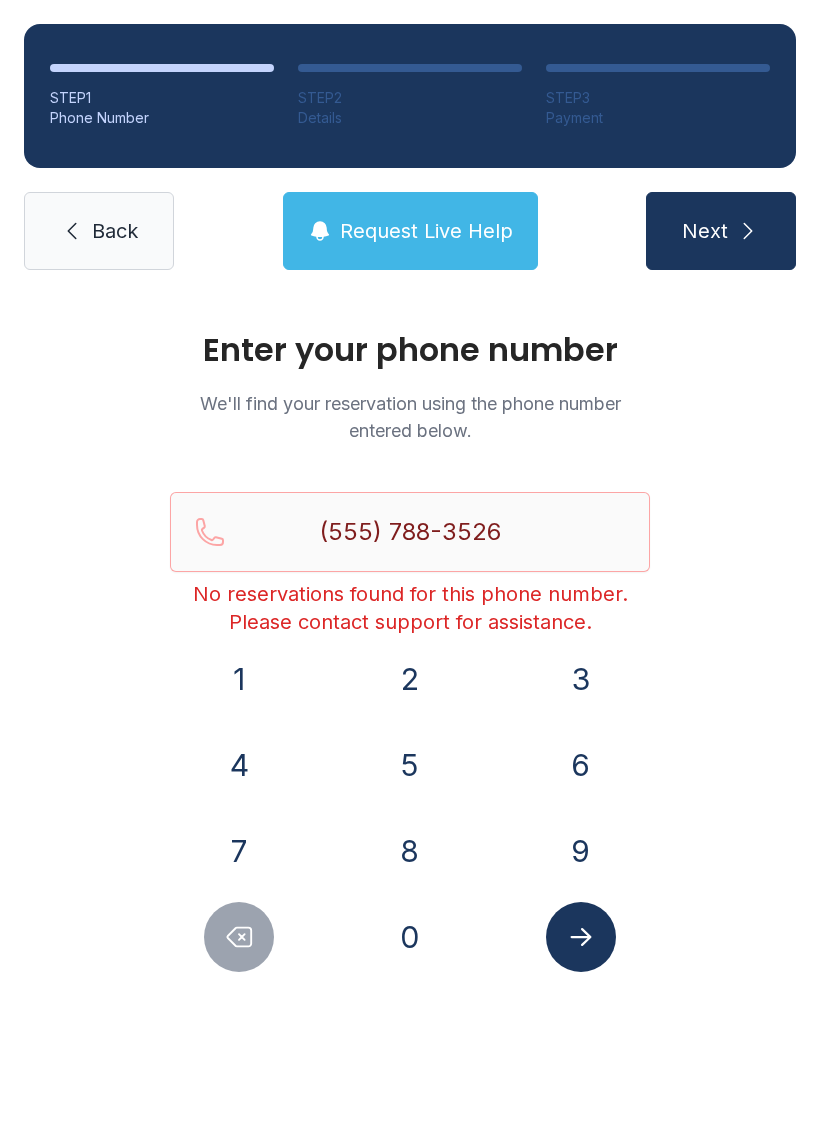 click on "Back" at bounding box center [99, 231] 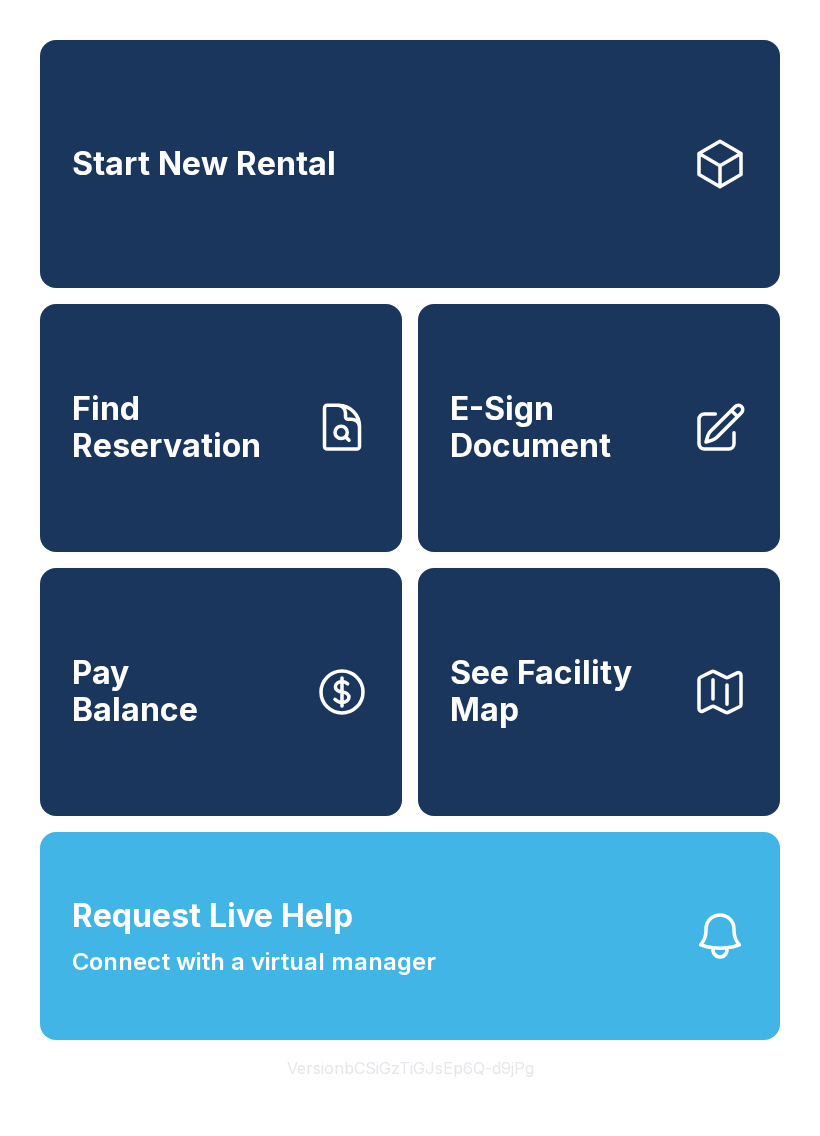 click on "Start New Rental" at bounding box center (410, 164) 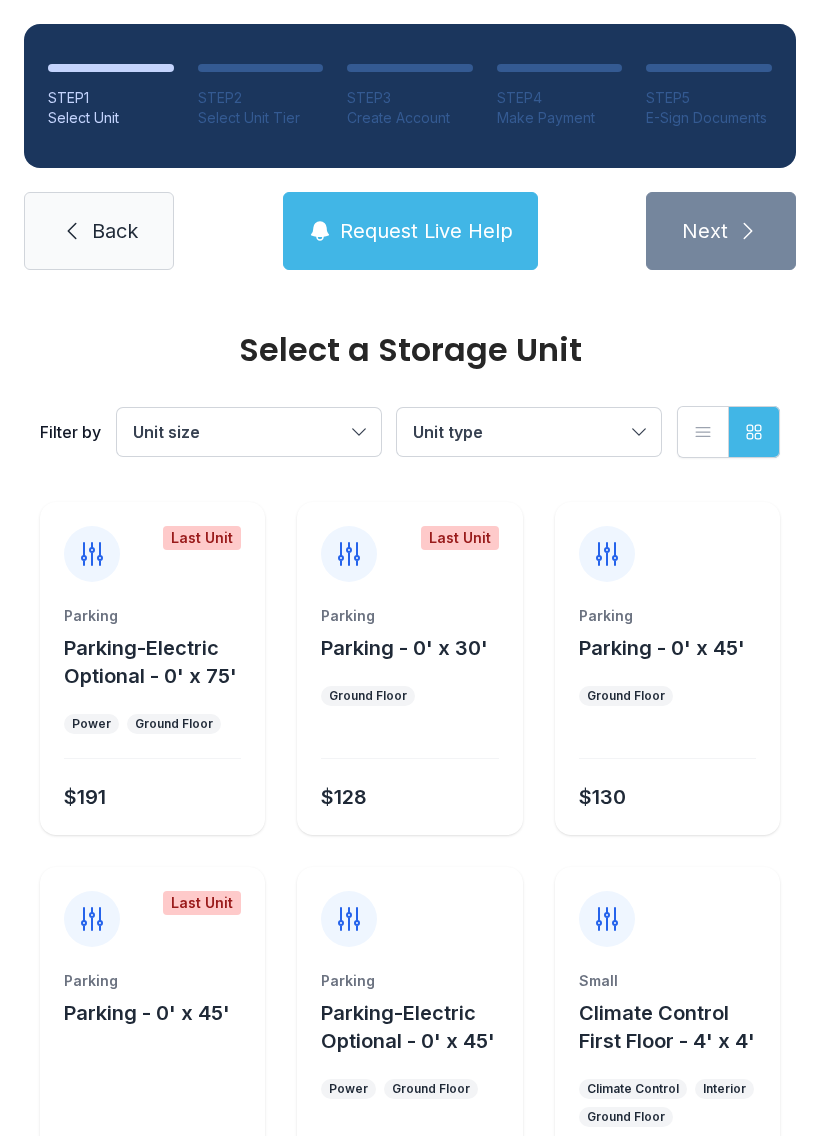 click on "Back" at bounding box center [99, 231] 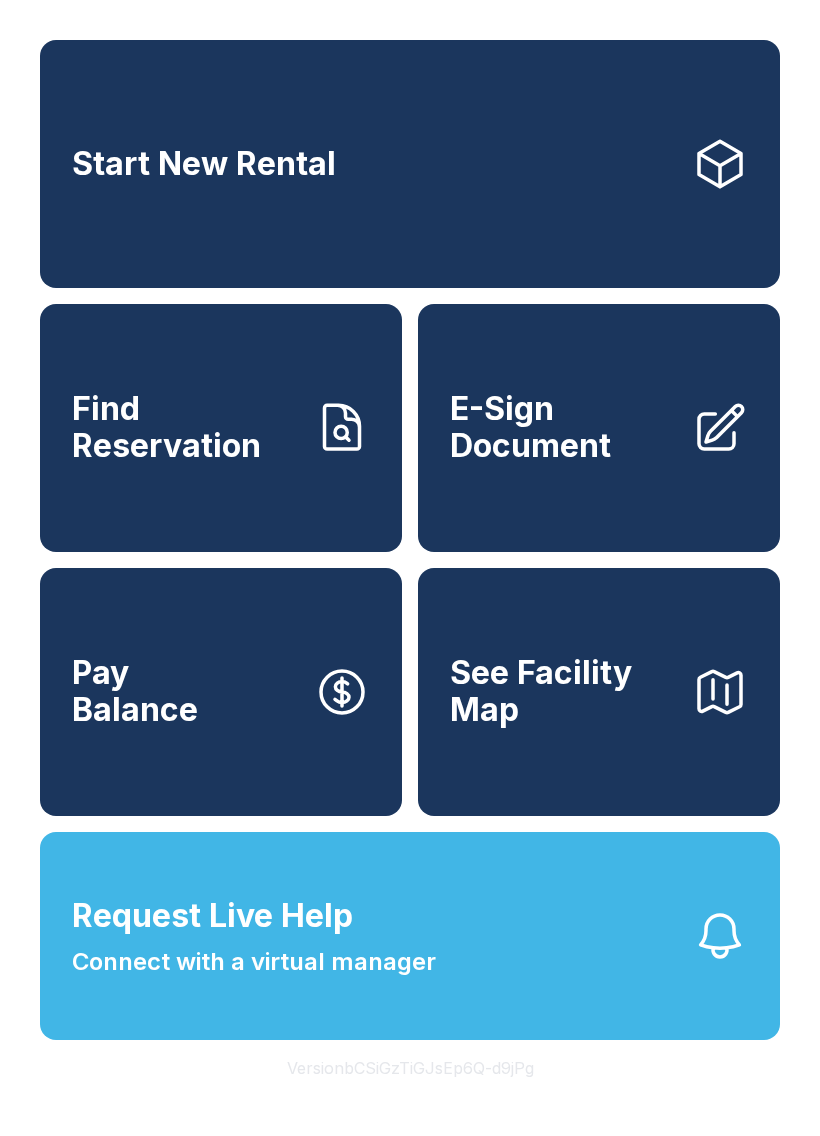 click on "Pay Balance" at bounding box center (221, 692) 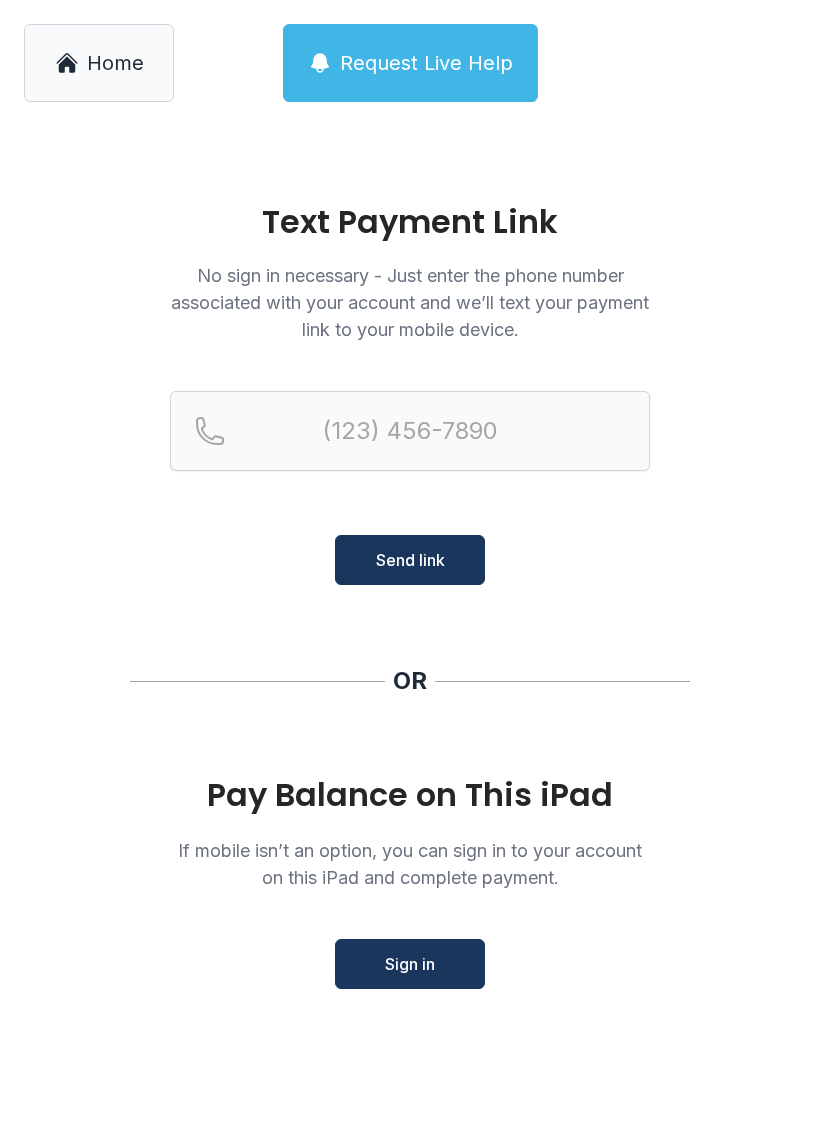 click on "Request Live Help" at bounding box center (410, 63) 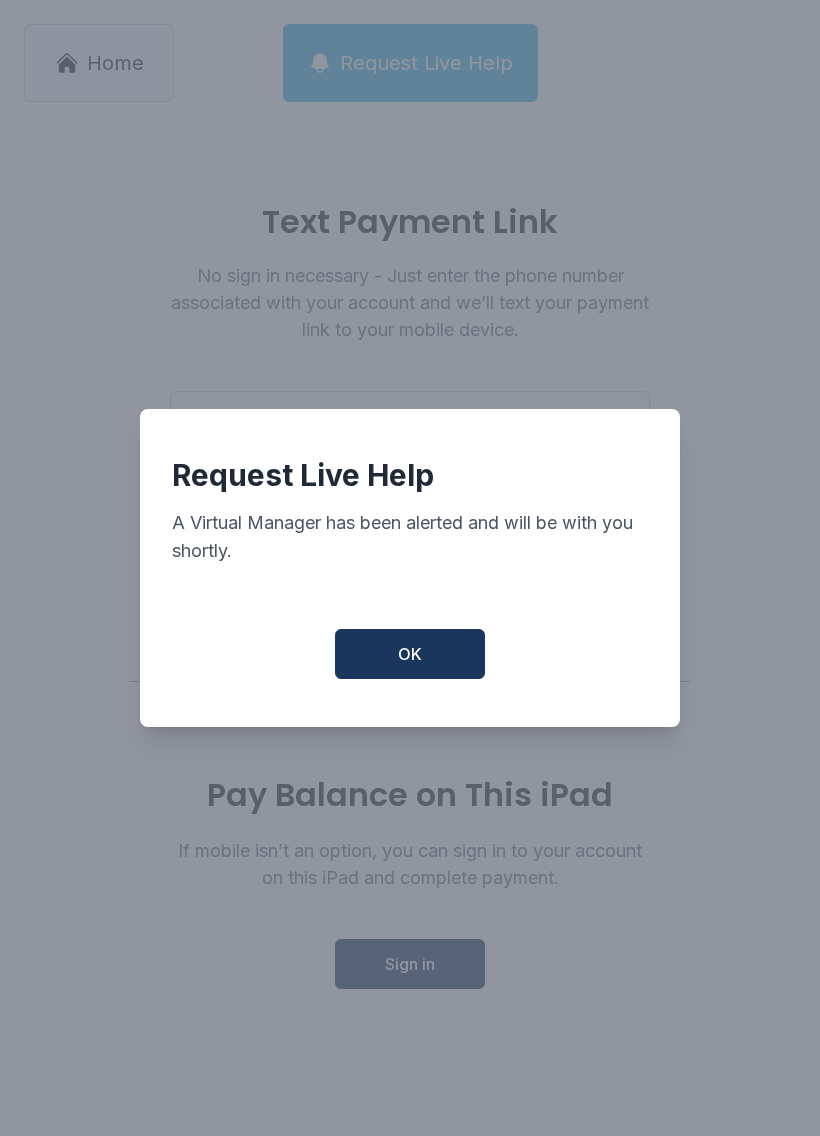 click on "Request Live Help A Virtual Manager has been alerted and will be with you shortly. OK" at bounding box center (410, 568) 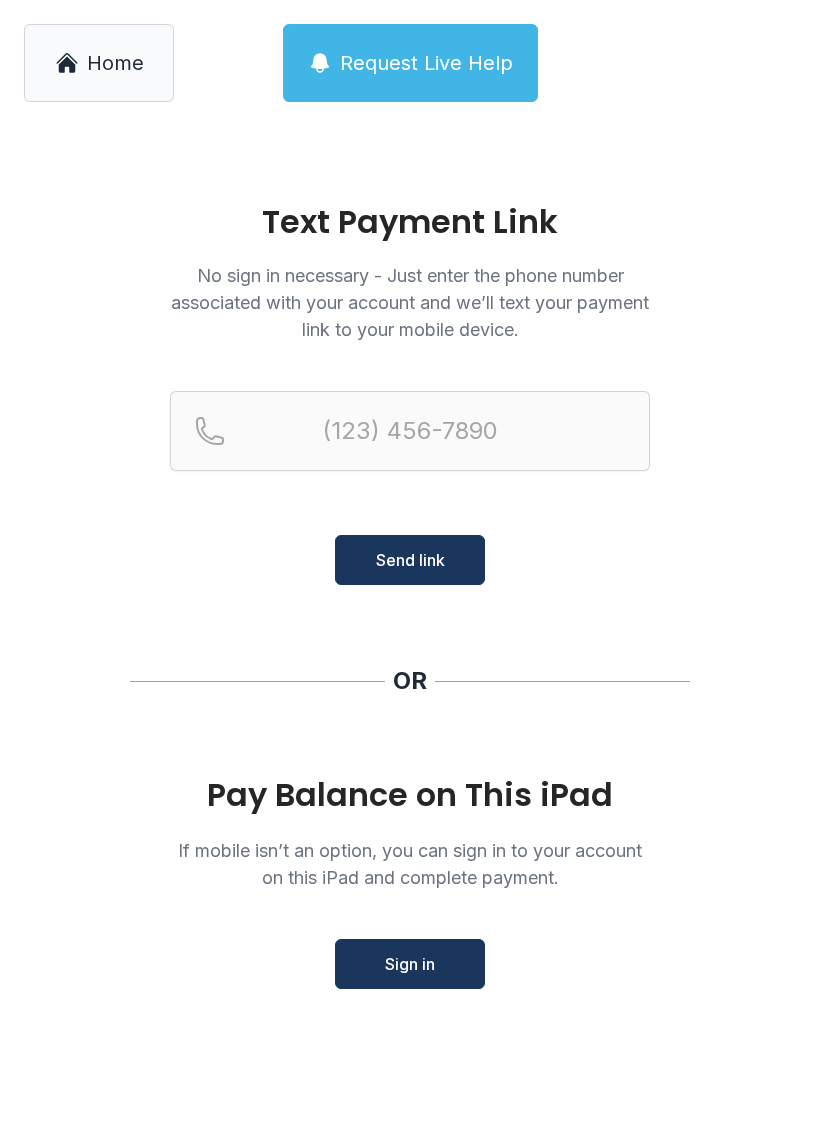 click on "OK" at bounding box center [410, 649] 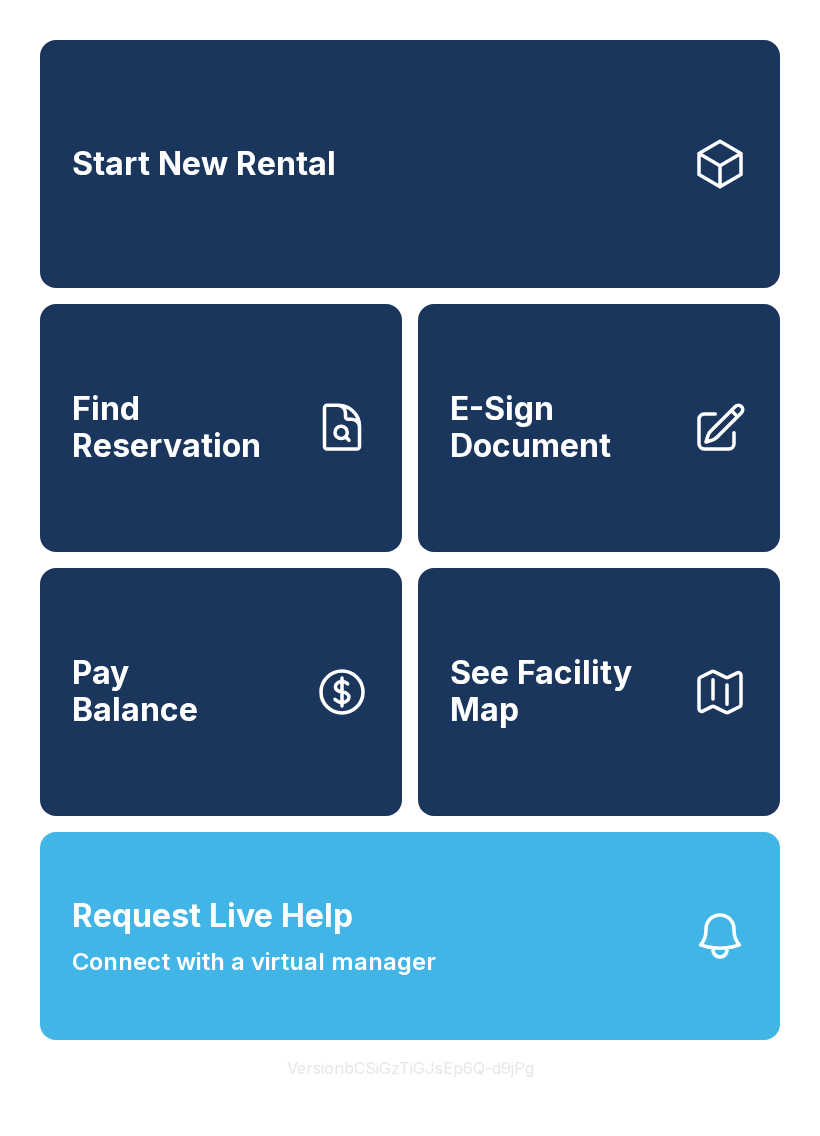 click on "See Facility Map" at bounding box center (563, 691) 